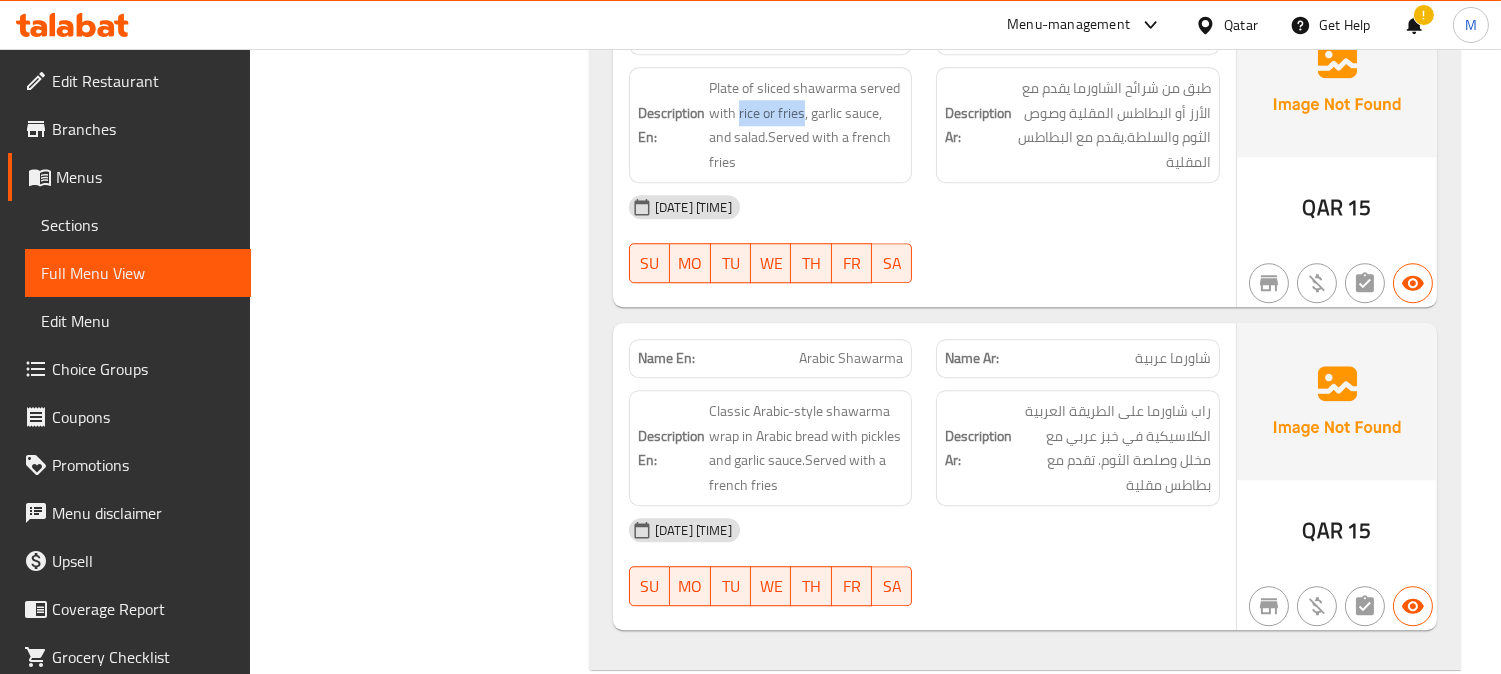 scroll, scrollTop: 23486, scrollLeft: 0, axis: vertical 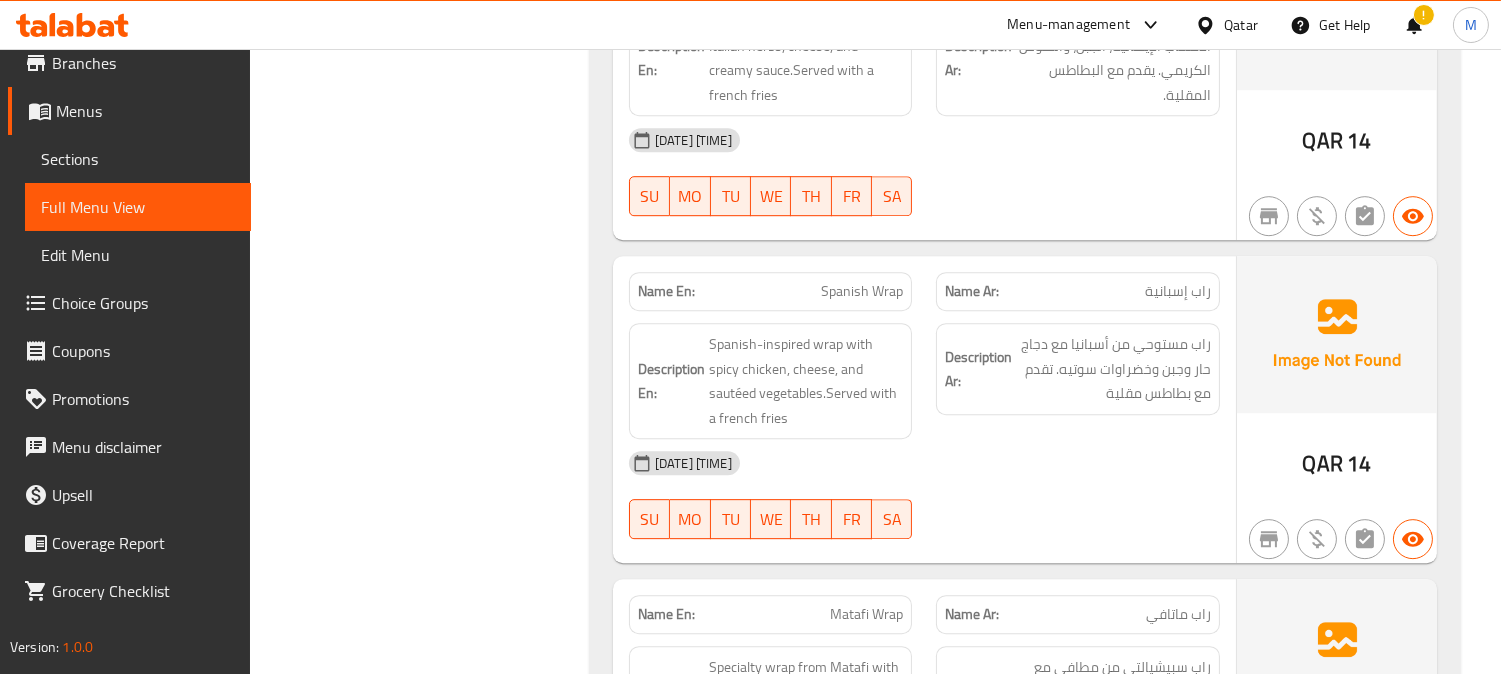 click on "راب ماتافي" at bounding box center (1172, -23314) 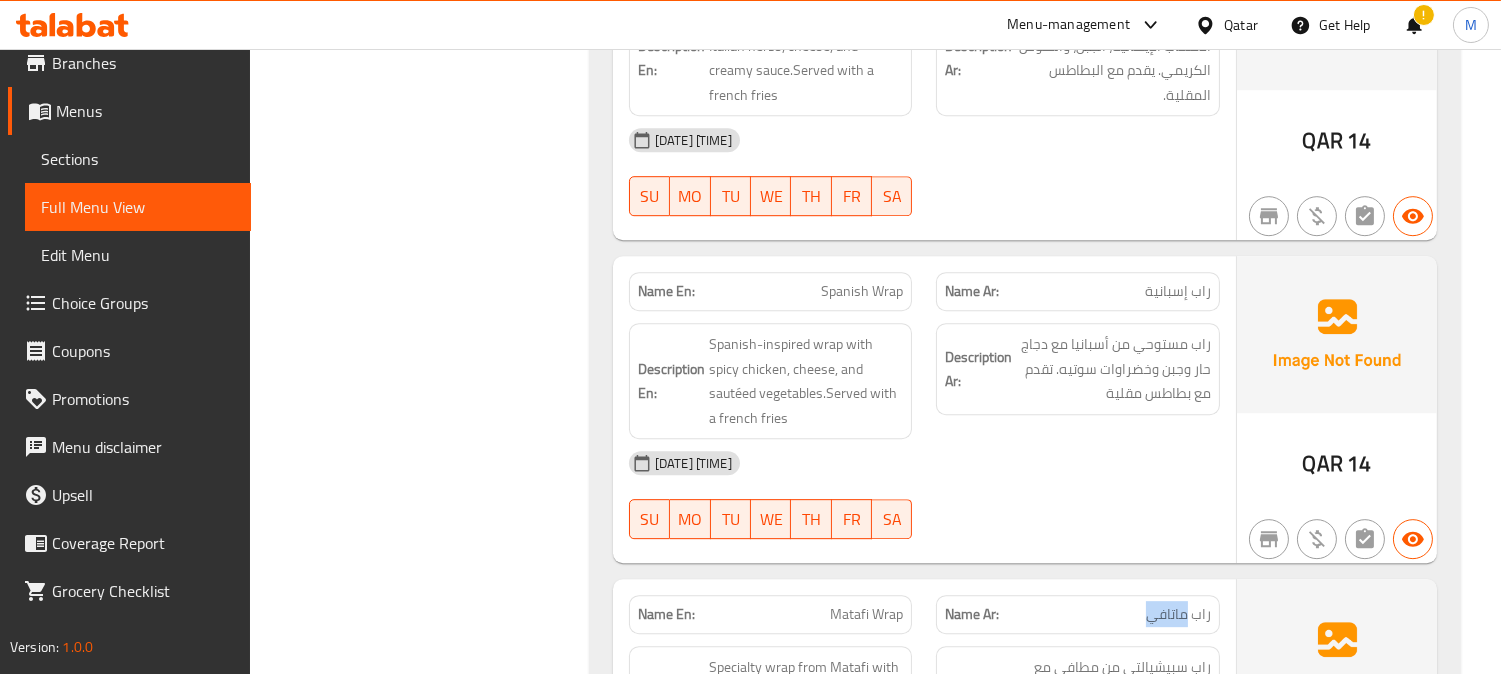 click on "راب ماتافي" at bounding box center [1172, -23314] 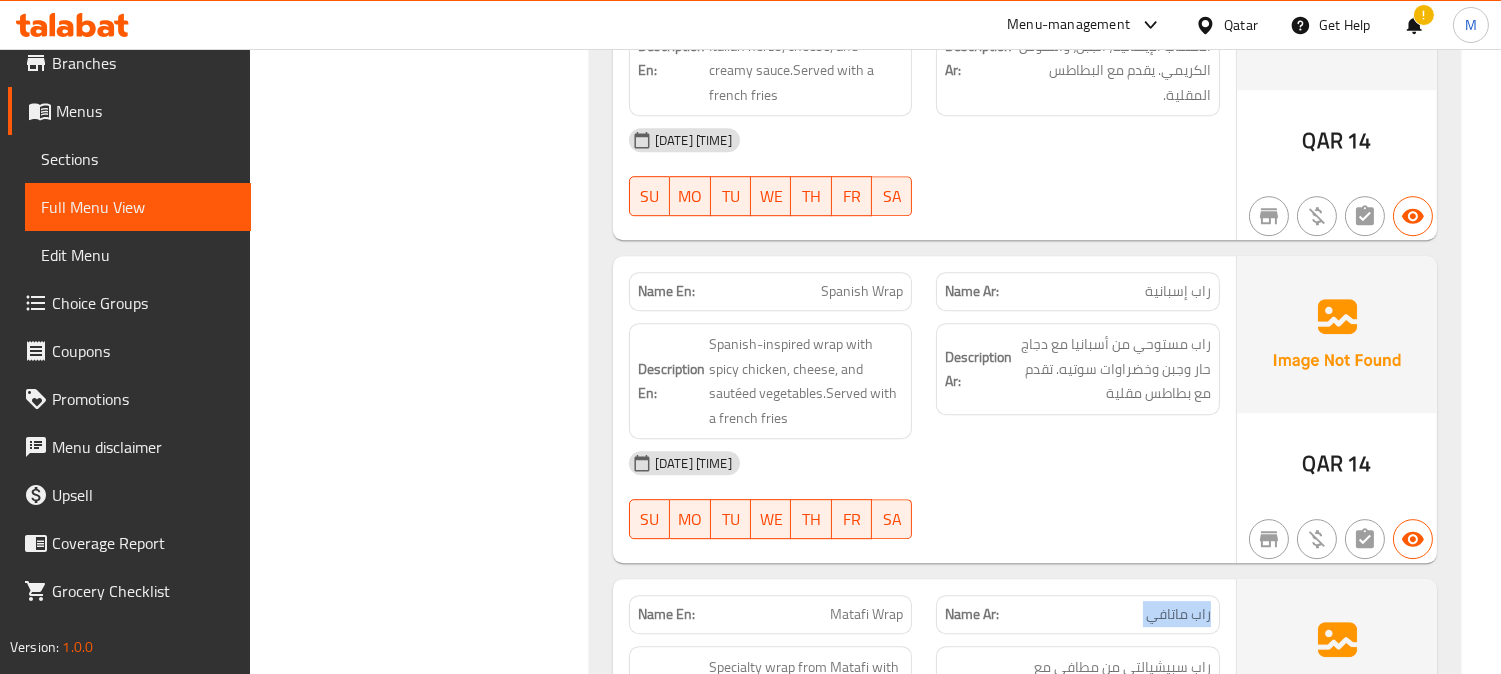 click on "راب ماتافي" at bounding box center [1172, -23314] 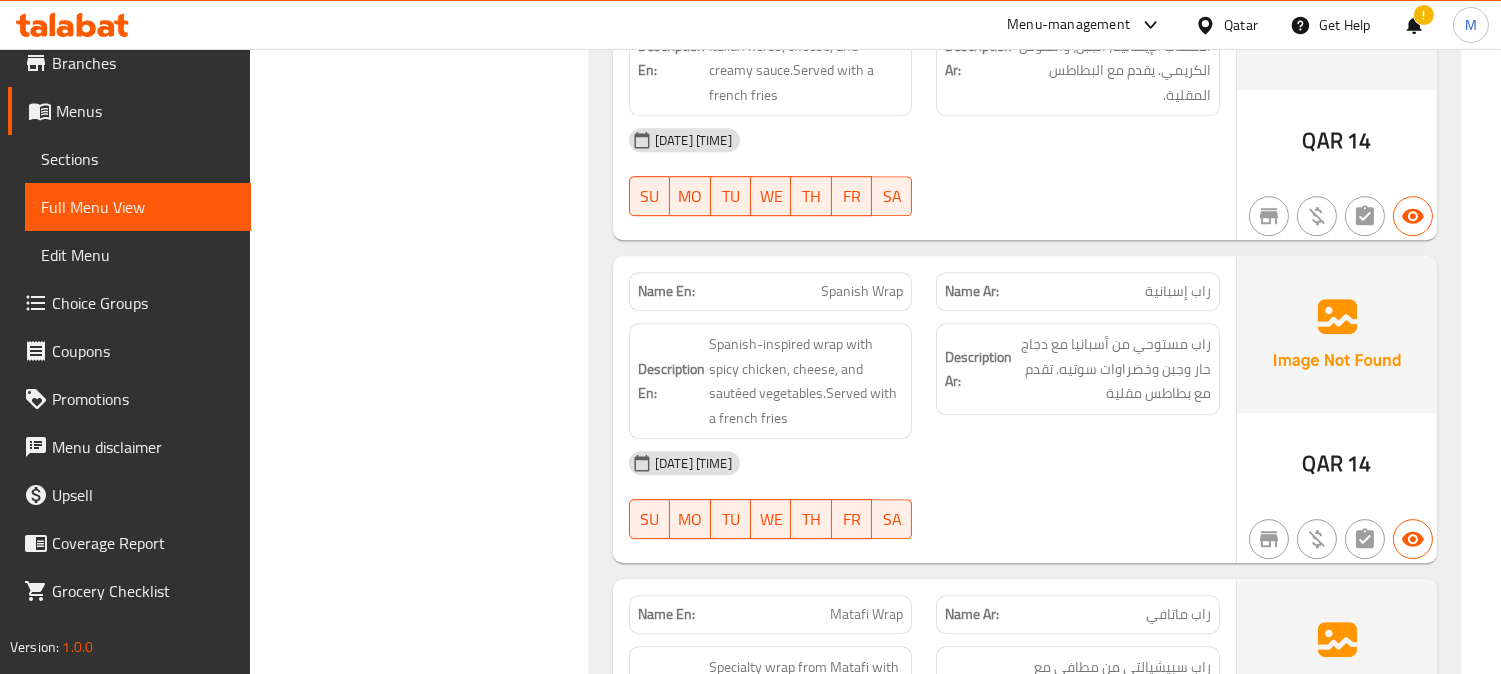 click on "Matafi Wrap" at bounding box center [859, -23314] 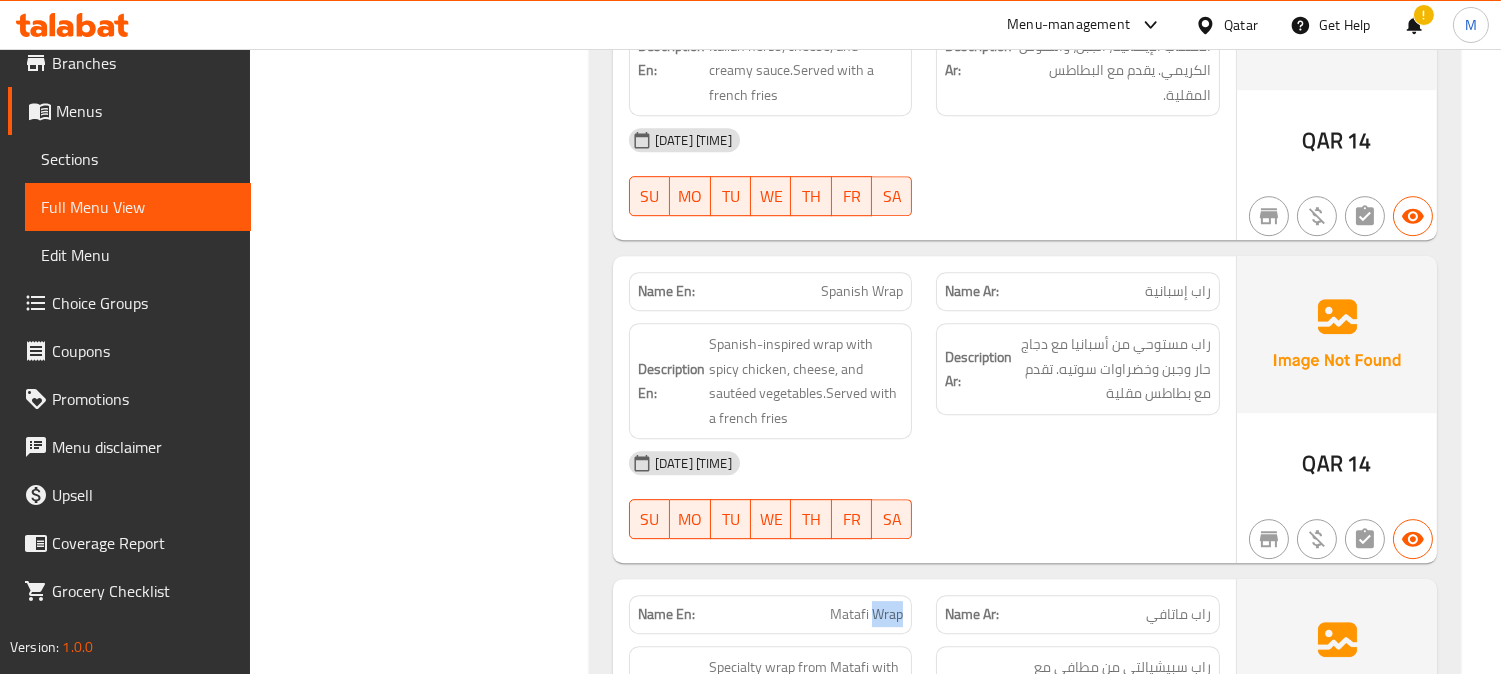 click on "Matafi Wrap" at bounding box center [859, -23314] 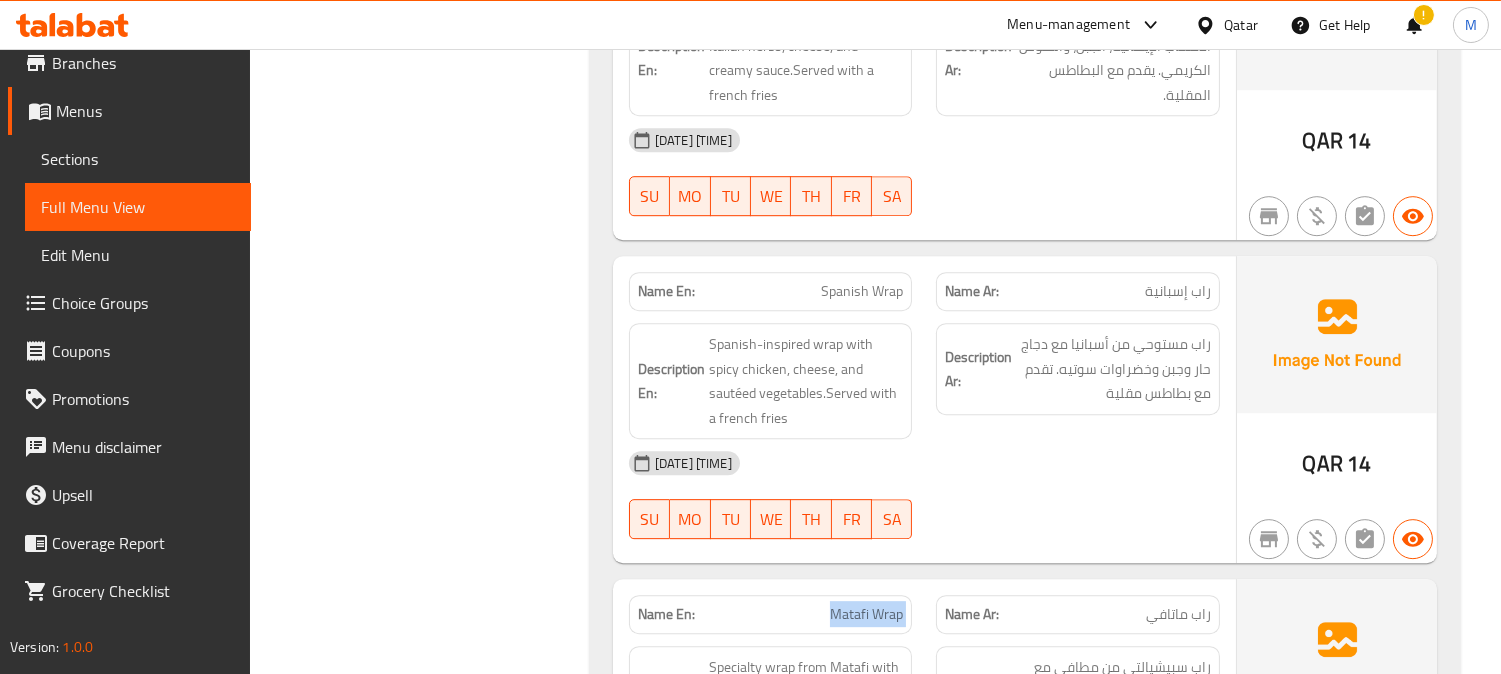 click on "Matafi Wrap" at bounding box center (859, -23314) 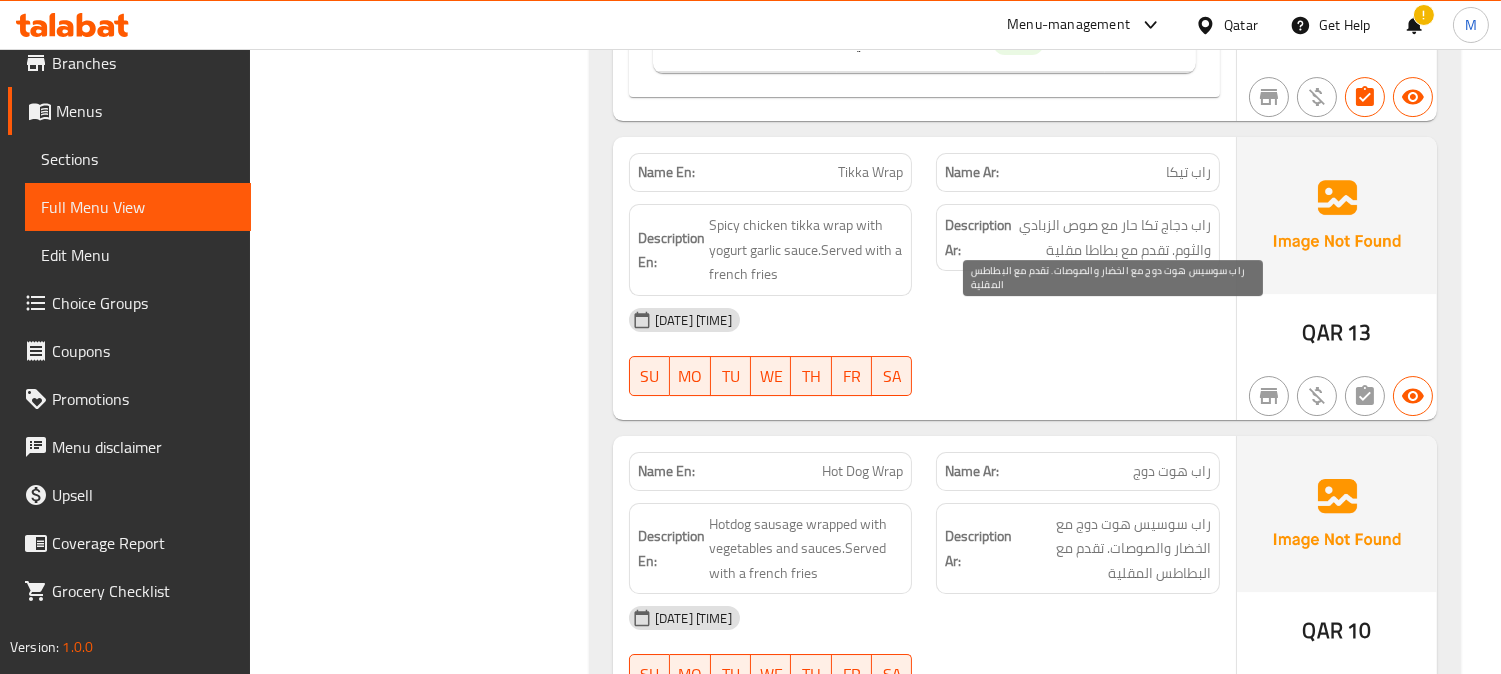 scroll, scrollTop: 25820, scrollLeft: 0, axis: vertical 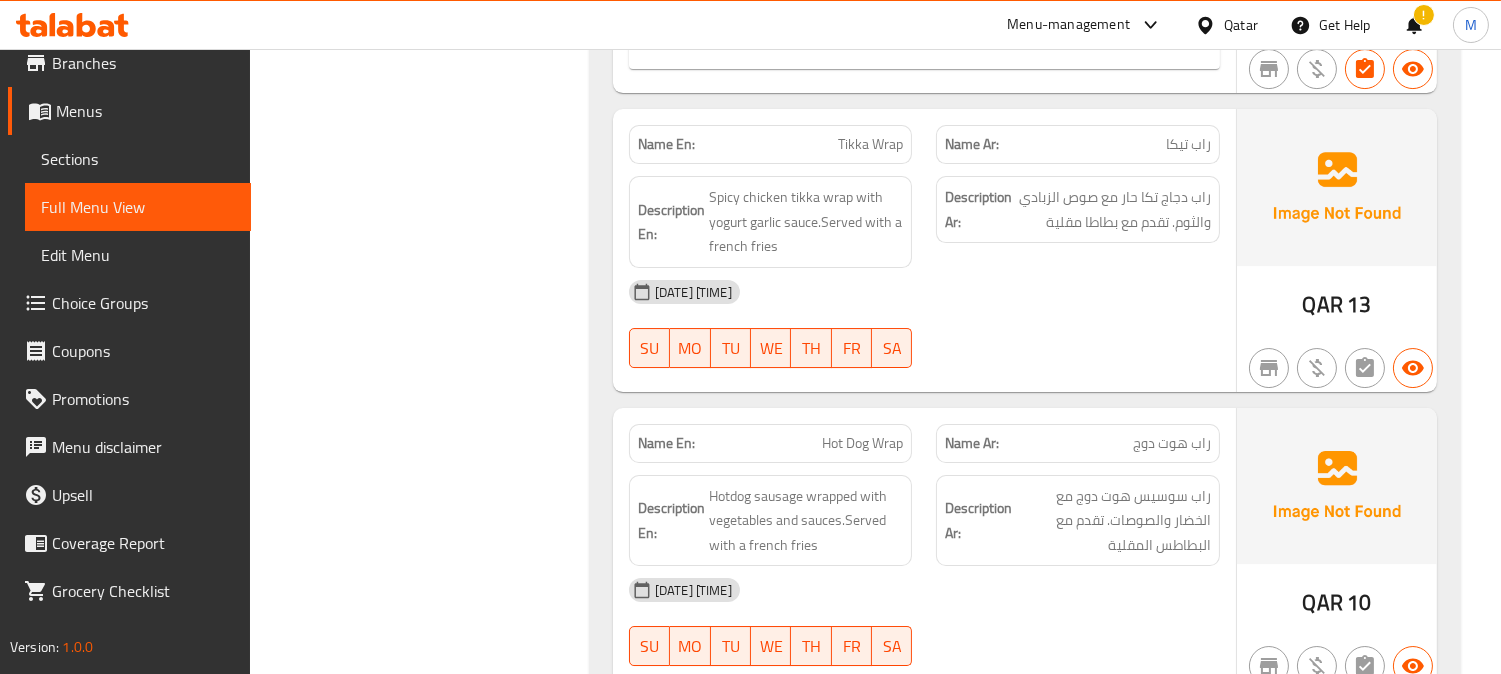 click on "Hot Dog Wrap" at bounding box center (836, -23814) 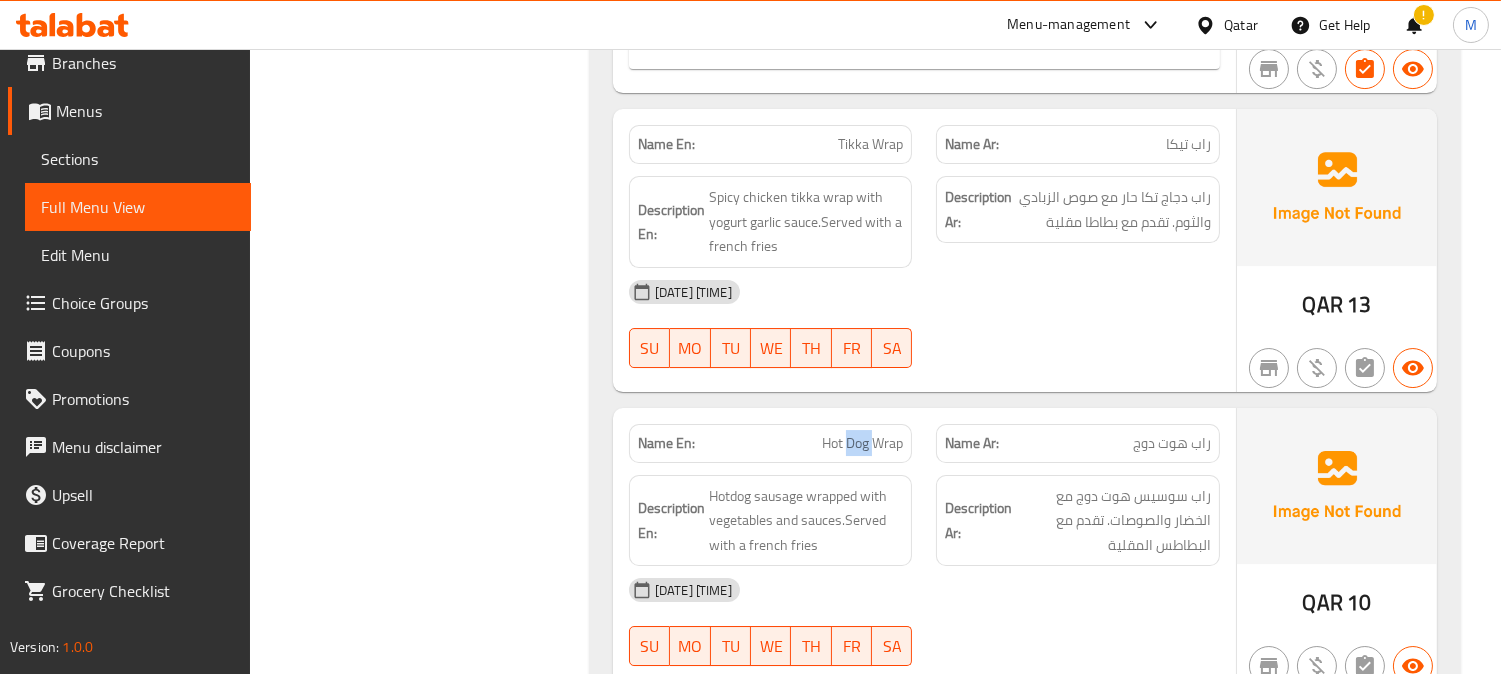 click on "Hot Dog Wrap" at bounding box center (836, -23814) 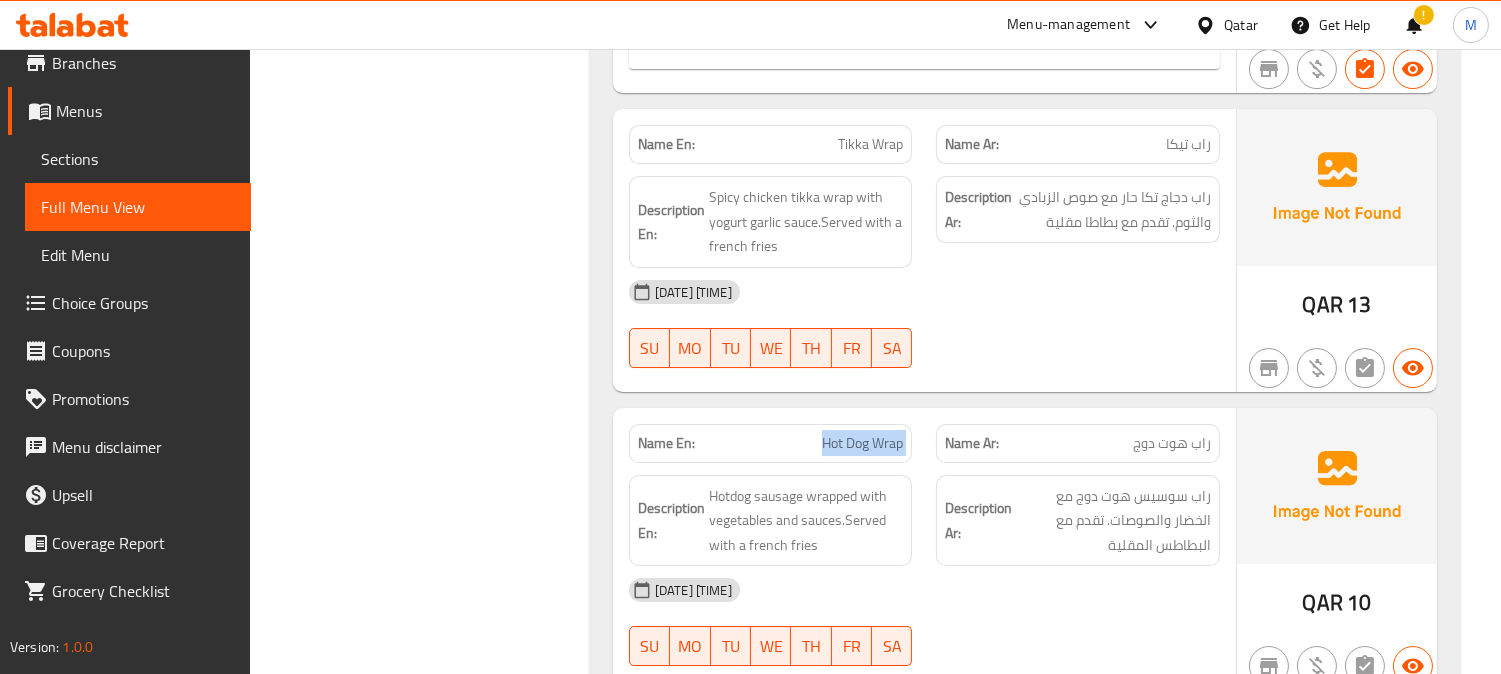click on "Hot Dog Wrap" at bounding box center (836, -23814) 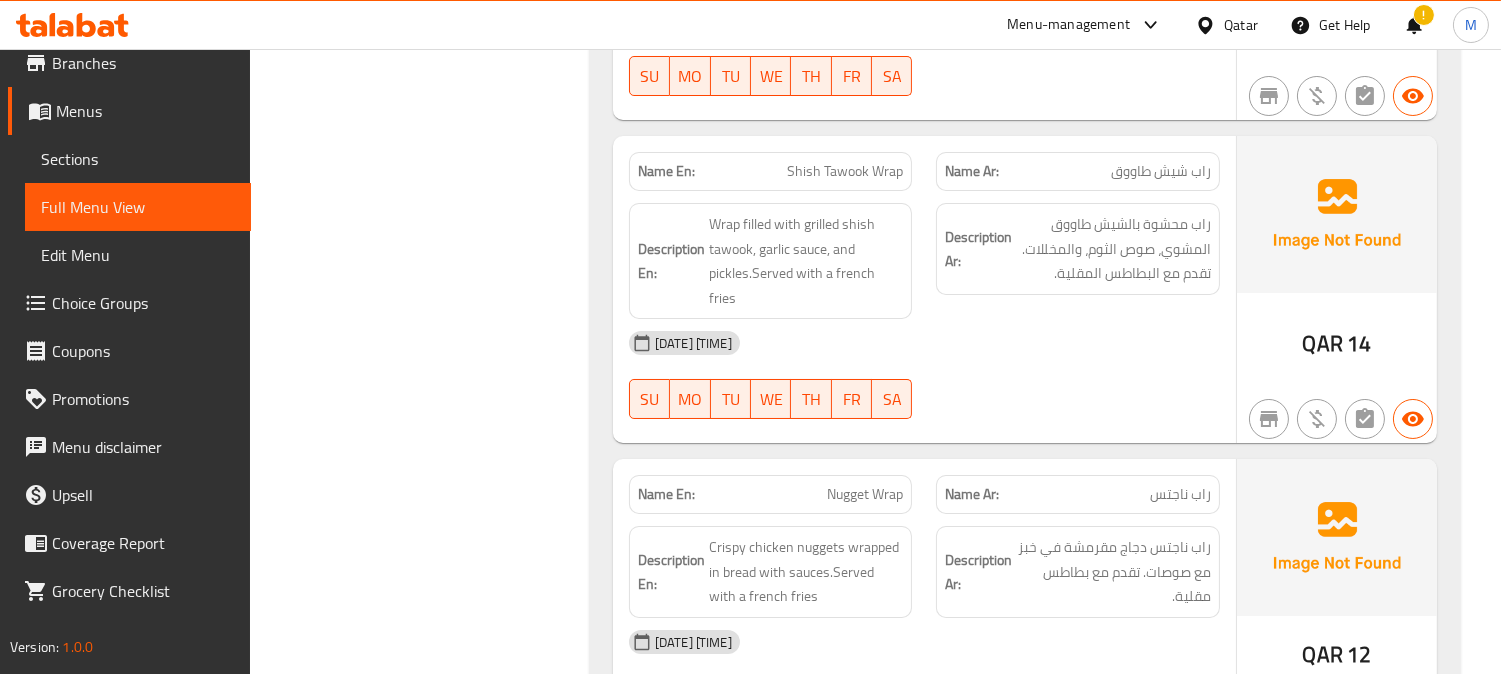 scroll, scrollTop: 27042, scrollLeft: 0, axis: vertical 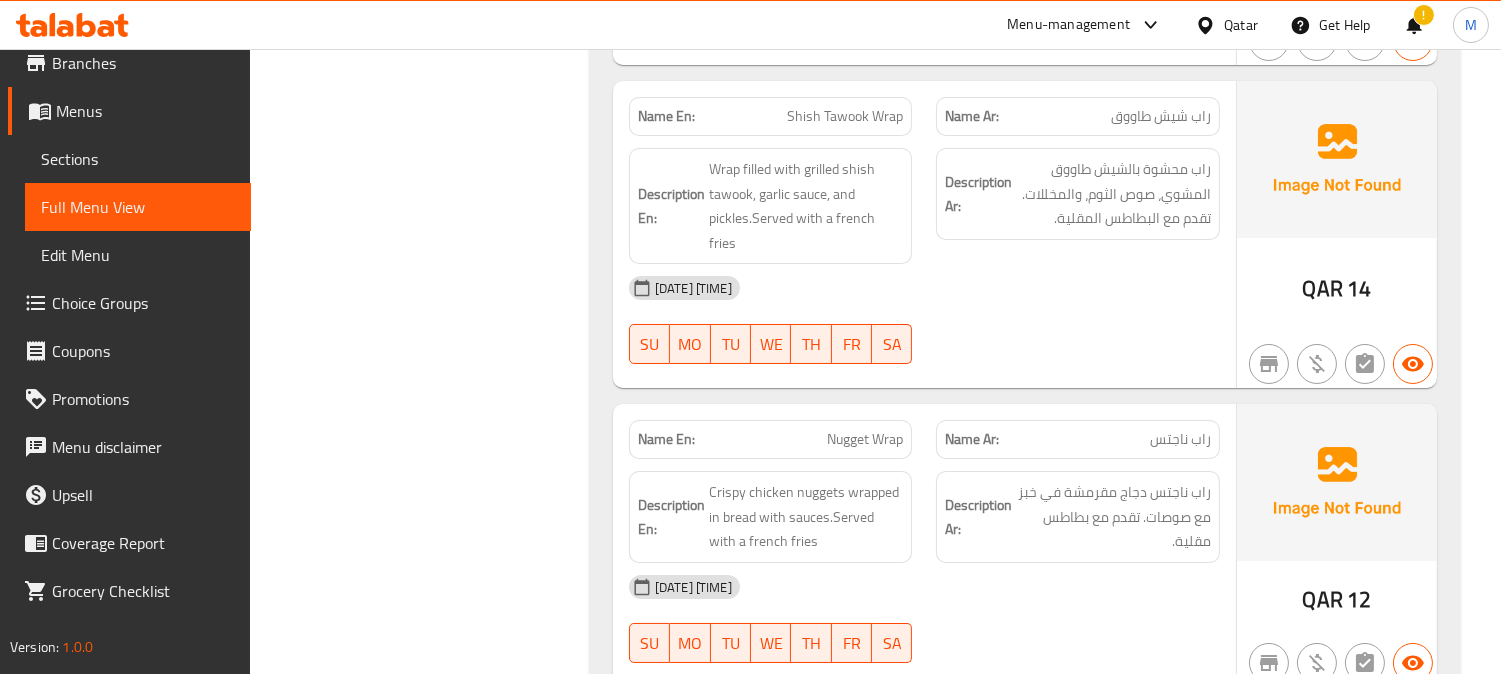 click on "Nugget Wrap" at bounding box center (838, -23464) 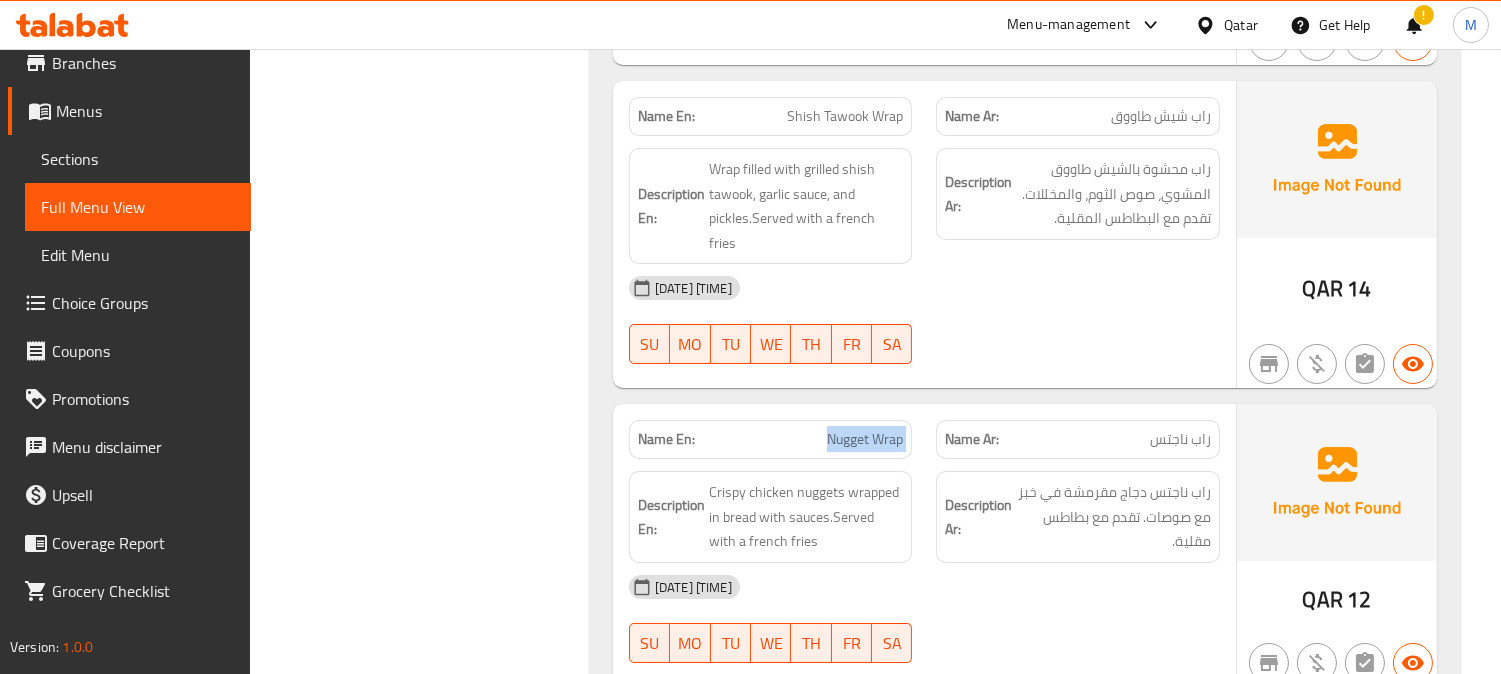 click on "Nugget Wrap" at bounding box center (838, -23464) 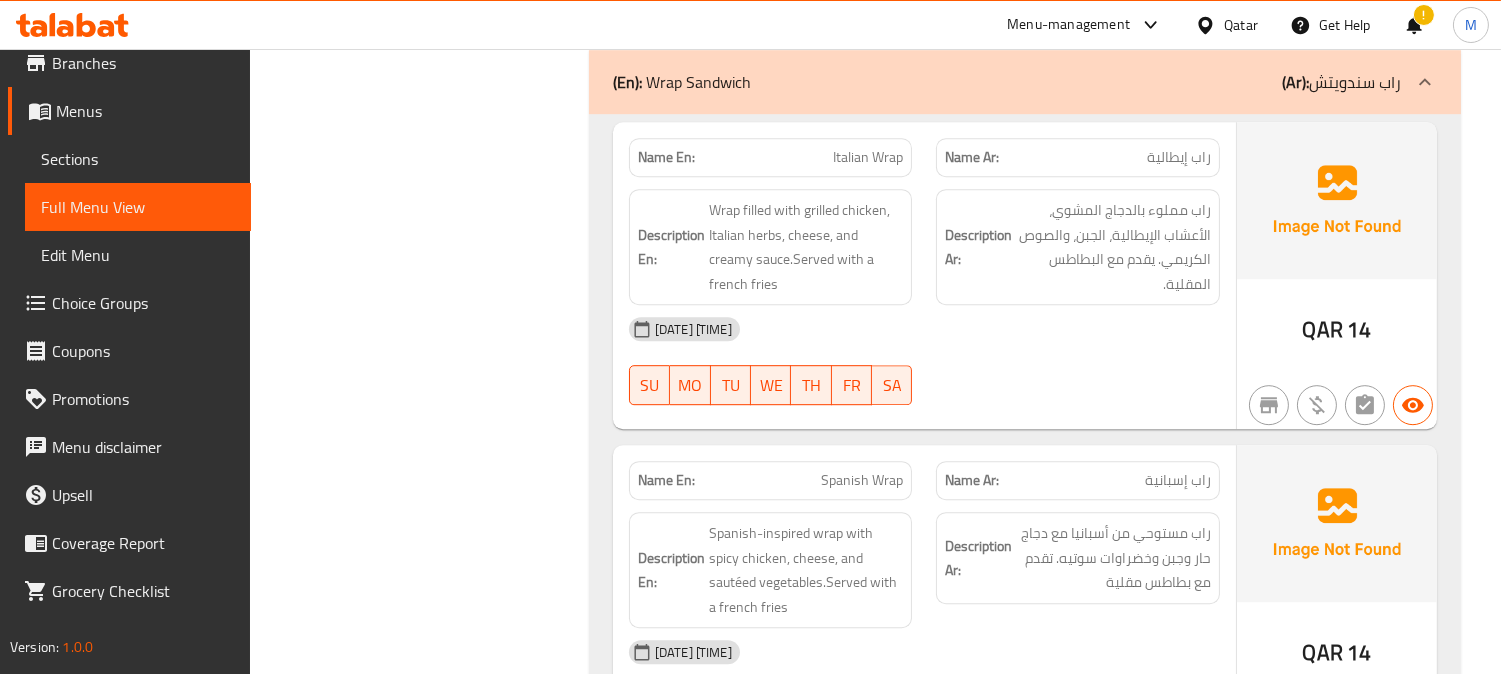 scroll, scrollTop: 23816, scrollLeft: 0, axis: vertical 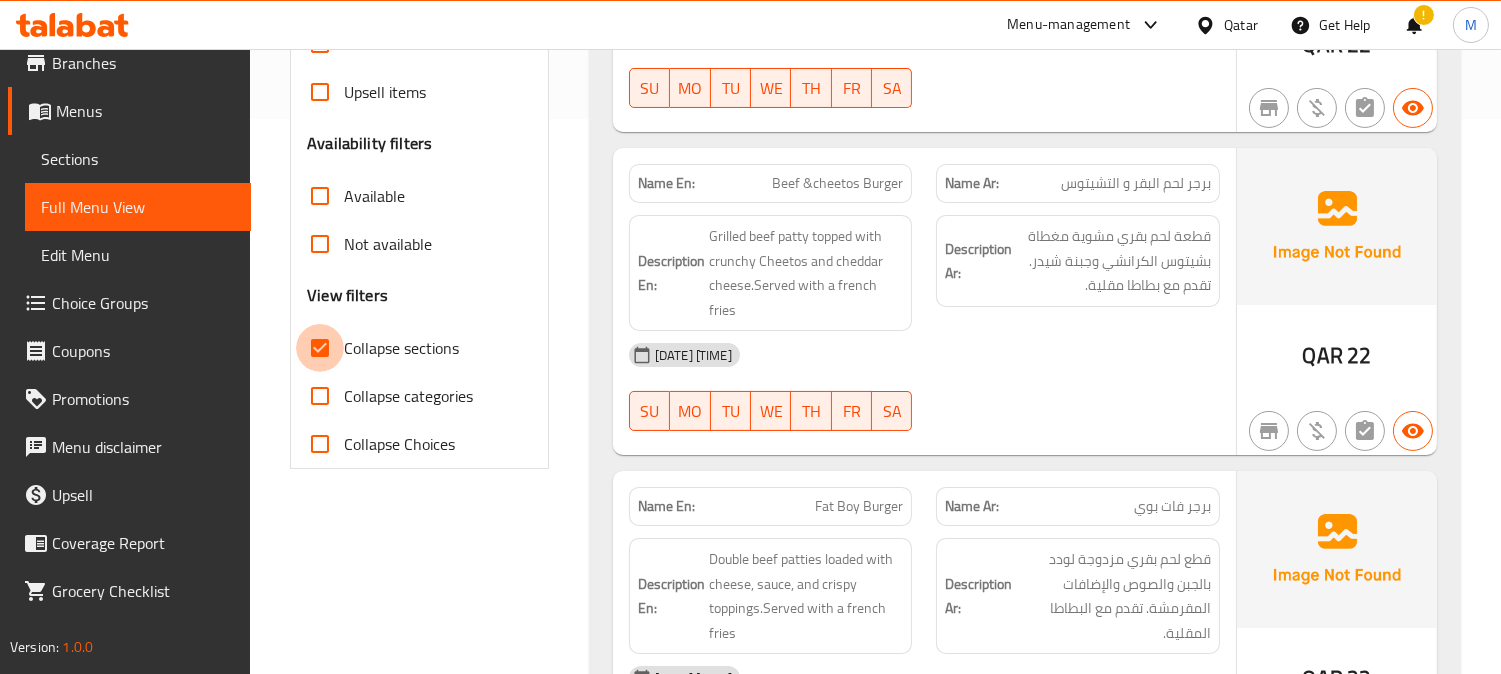 click on "Collapse sections" at bounding box center [320, 348] 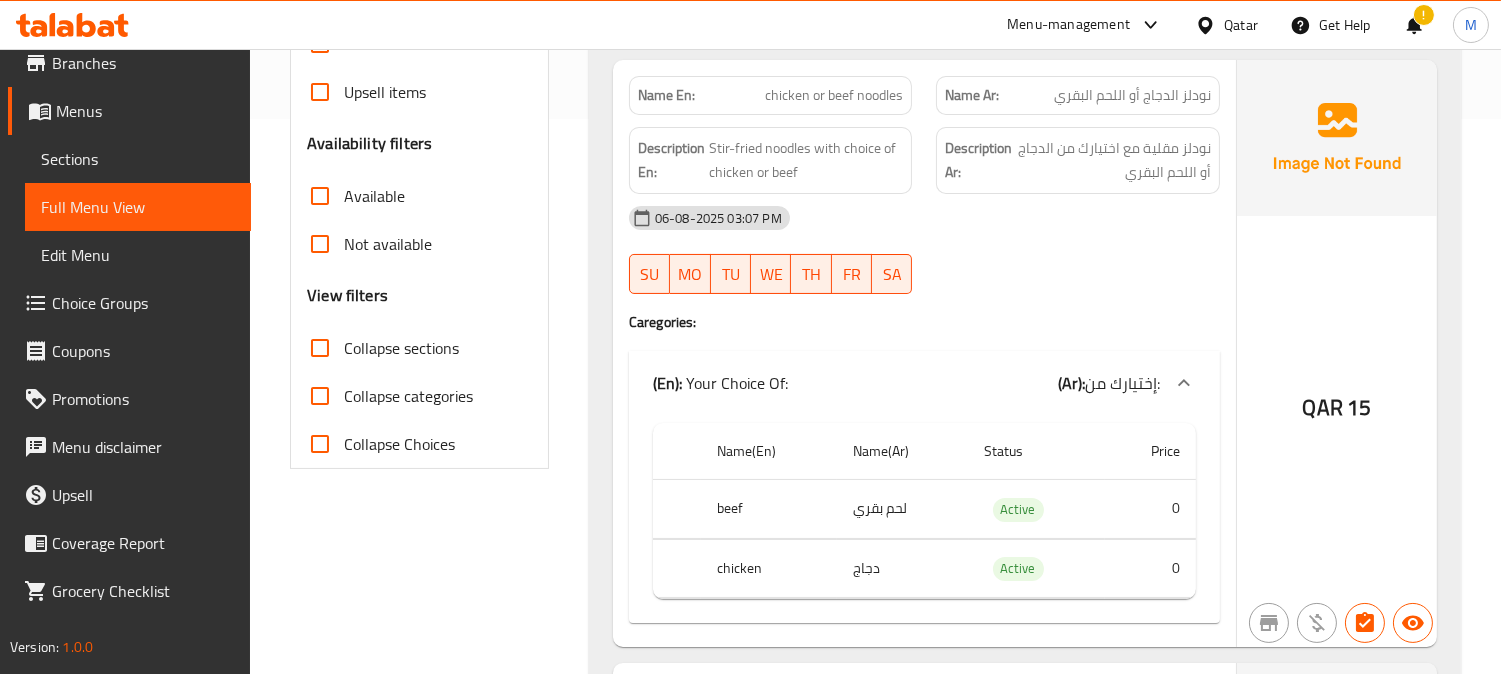 click on "Collapse sections" at bounding box center [320, 348] 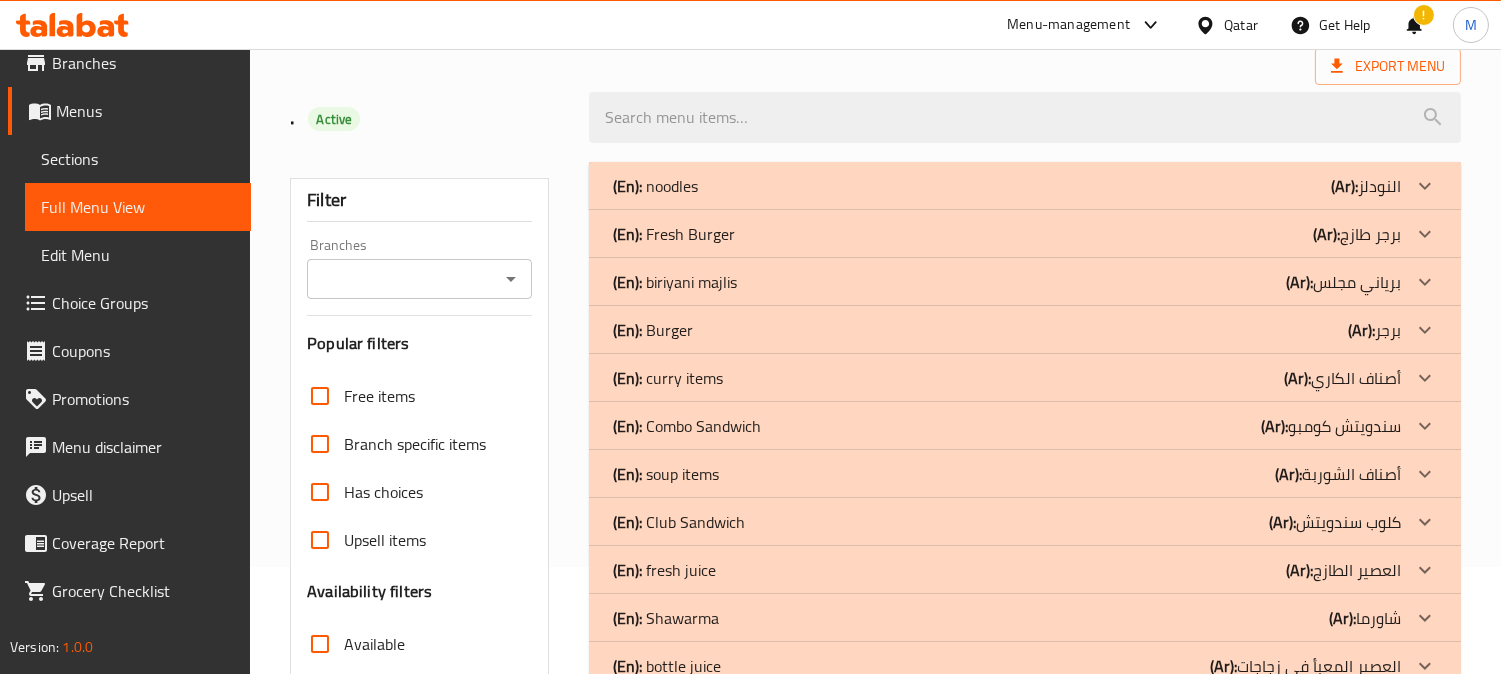 scroll, scrollTop: 102, scrollLeft: 0, axis: vertical 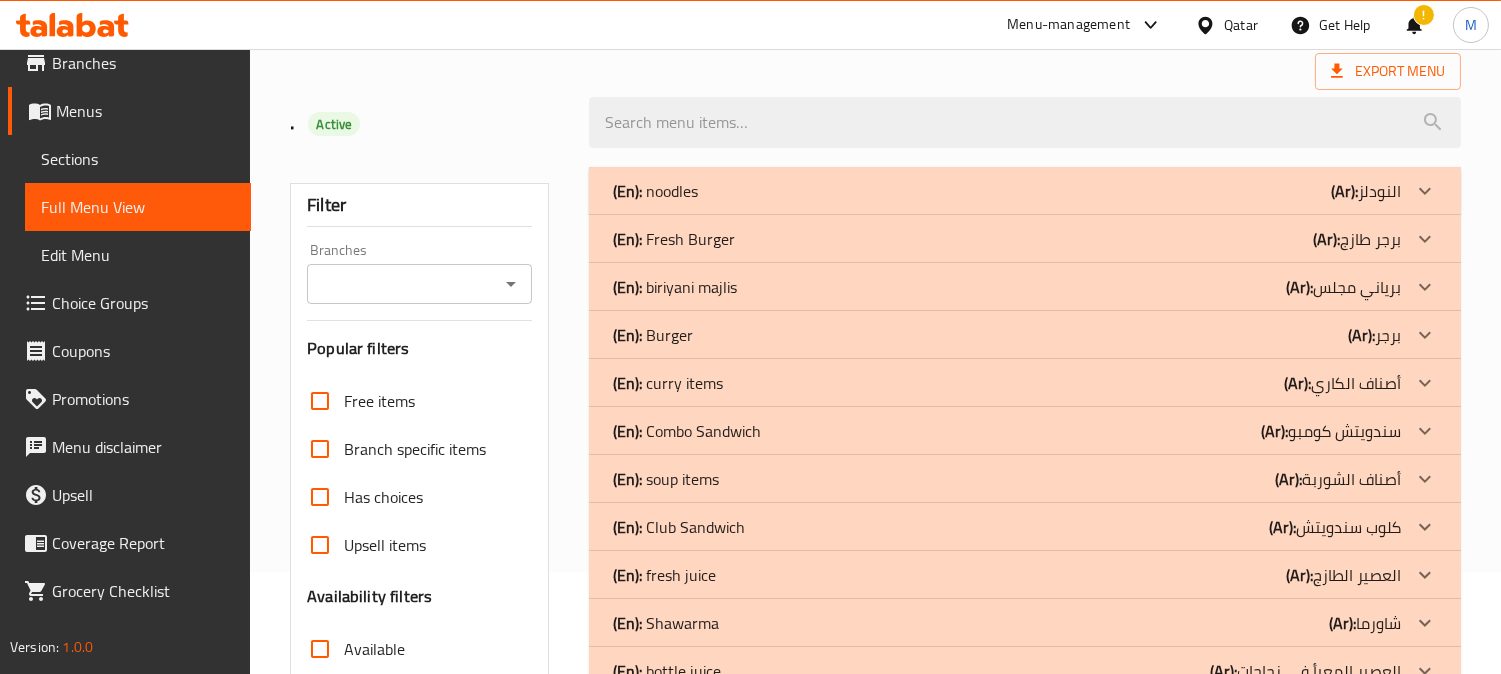 click at bounding box center (1025, 122) 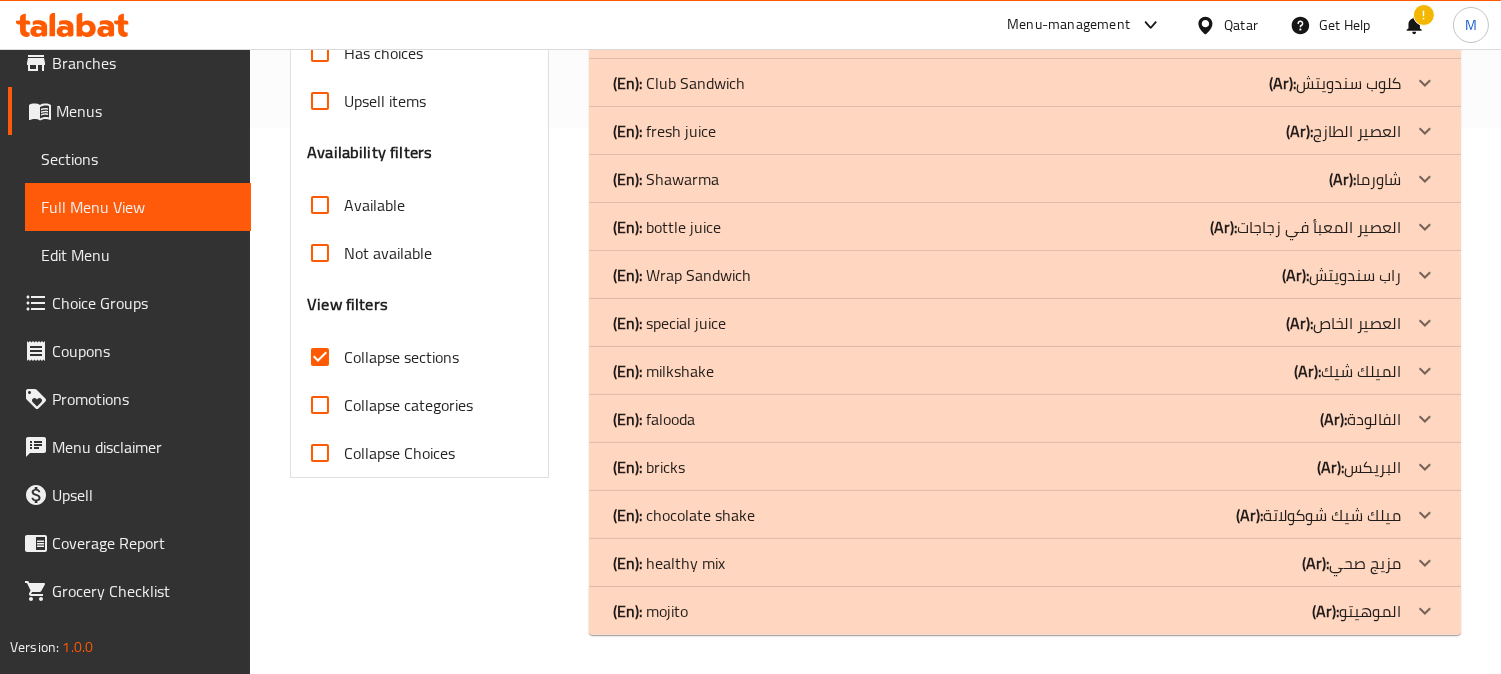 scroll, scrollTop: 52, scrollLeft: 0, axis: vertical 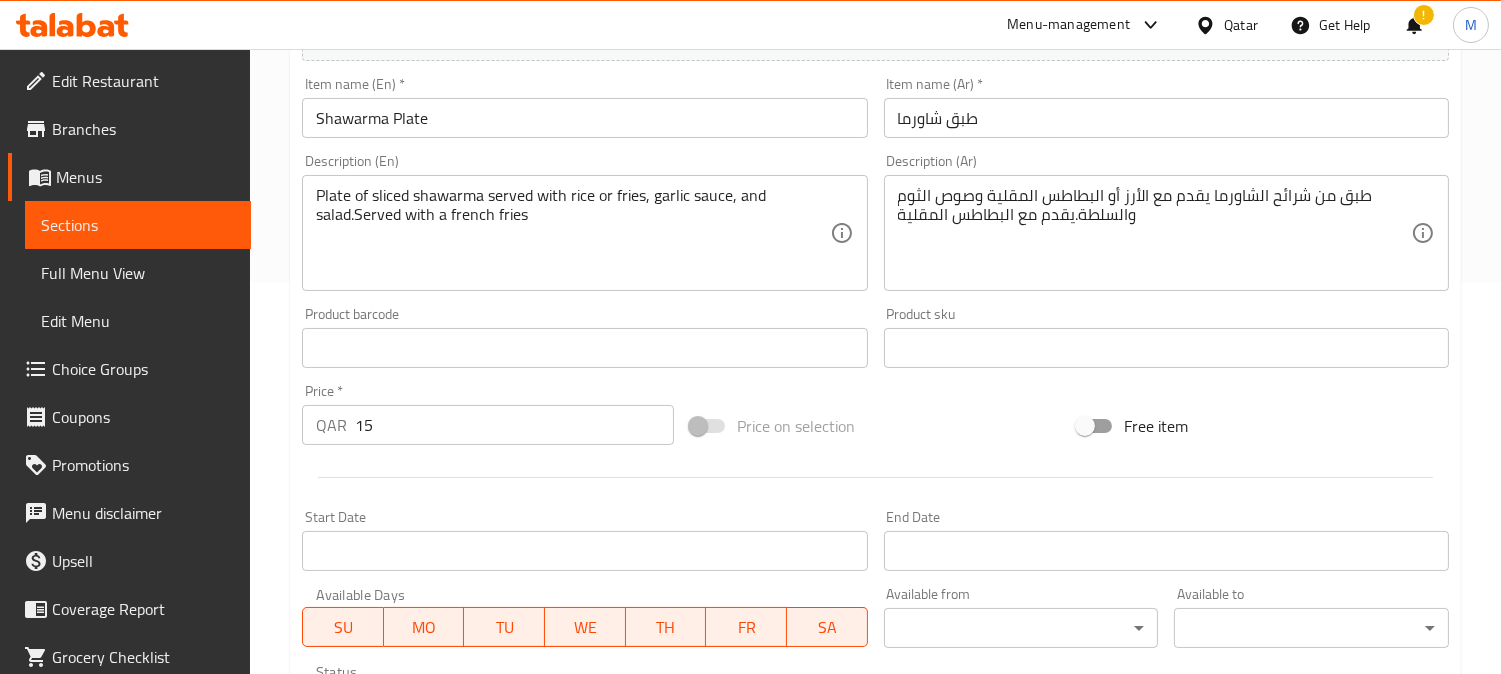 click on "Edit Restaurant" at bounding box center [143, 81] 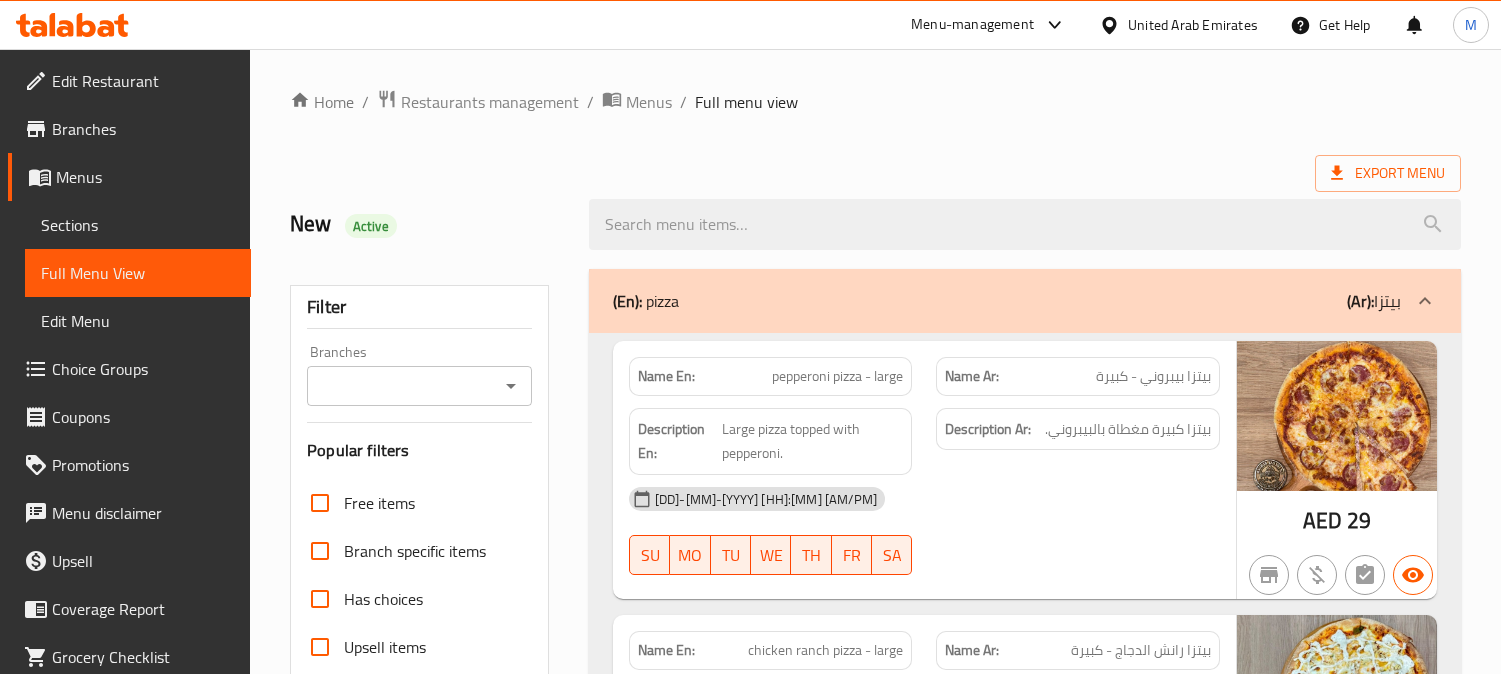 scroll, scrollTop: 0, scrollLeft: 0, axis: both 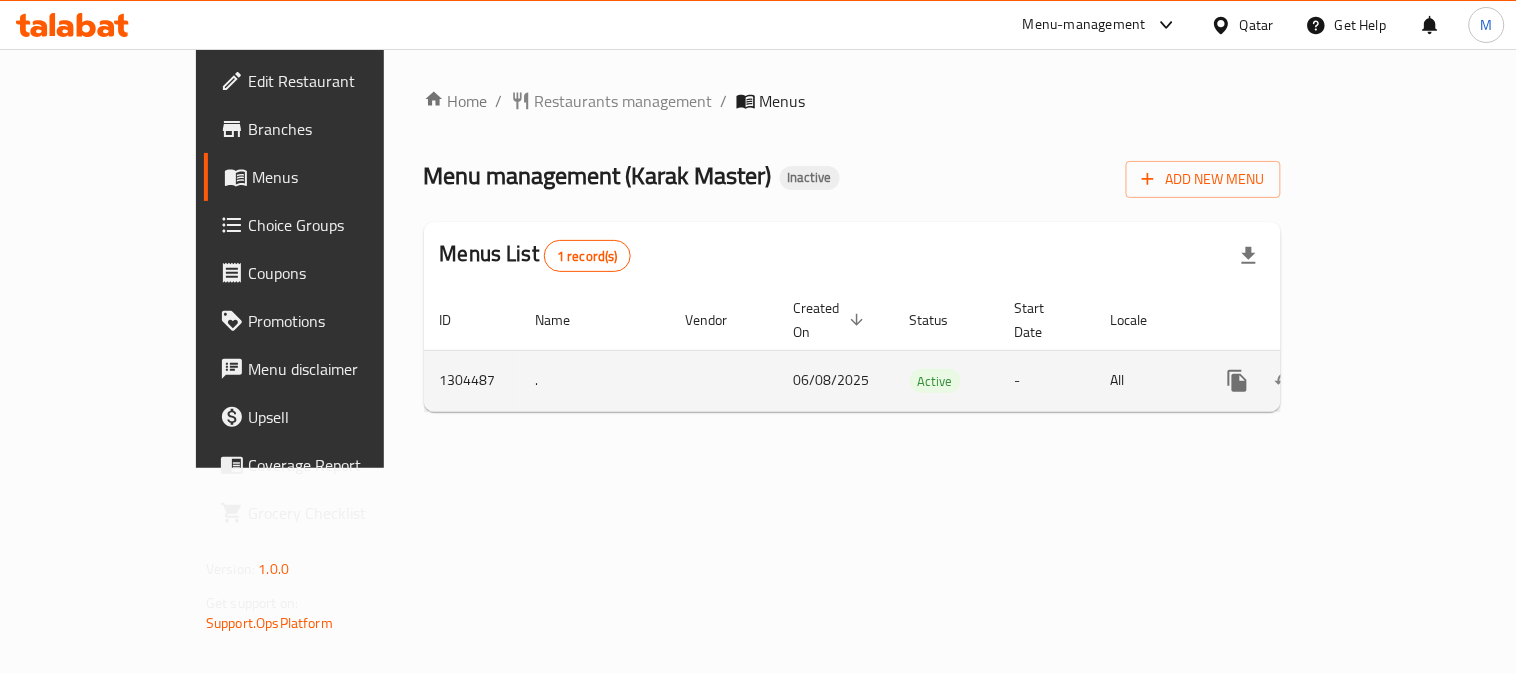 click 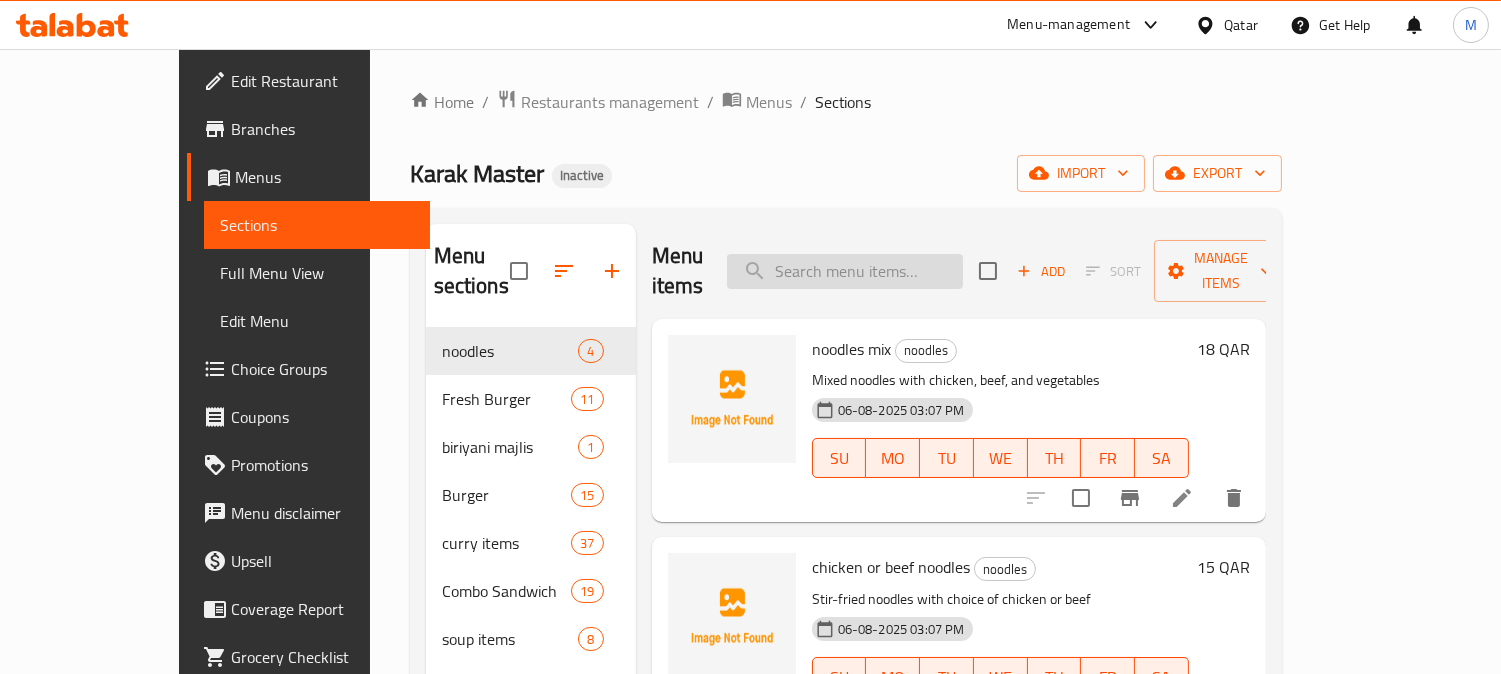 click at bounding box center (845, 271) 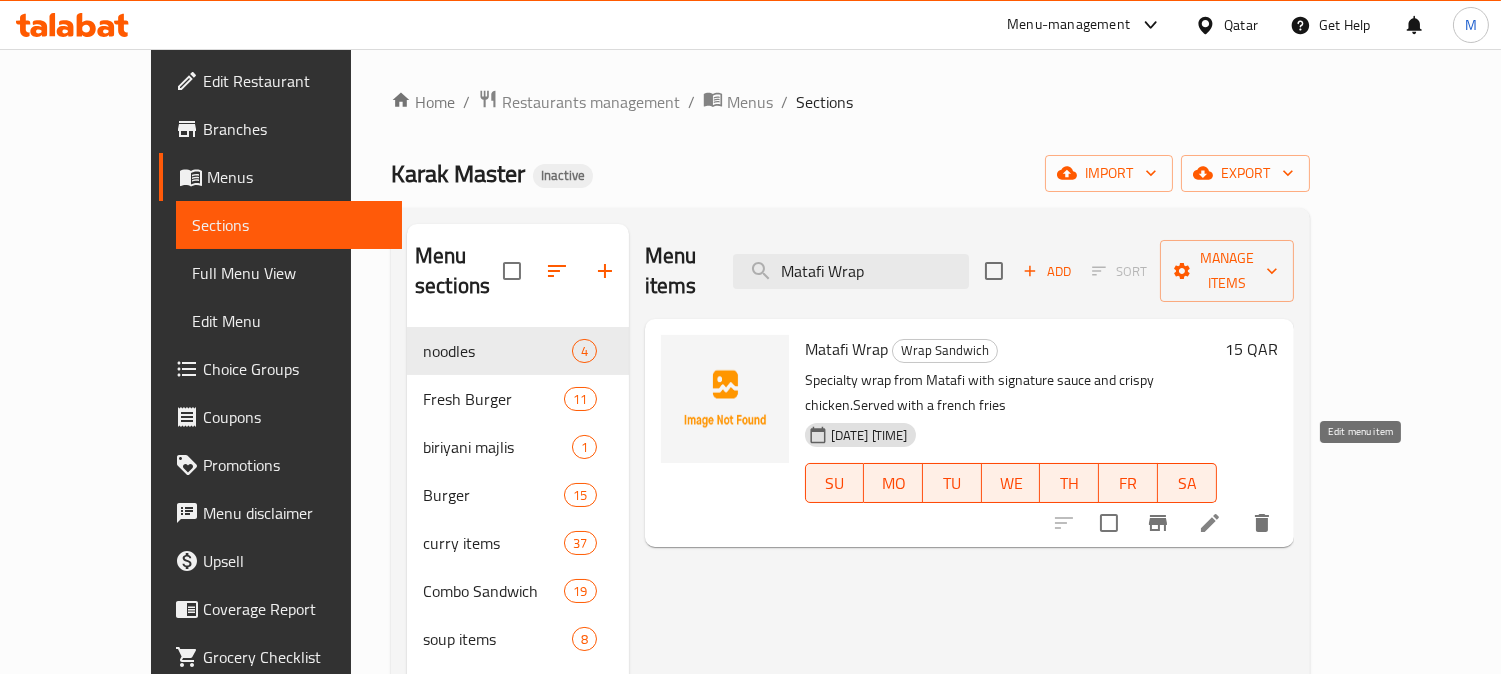 type on "Matafi Wrap" 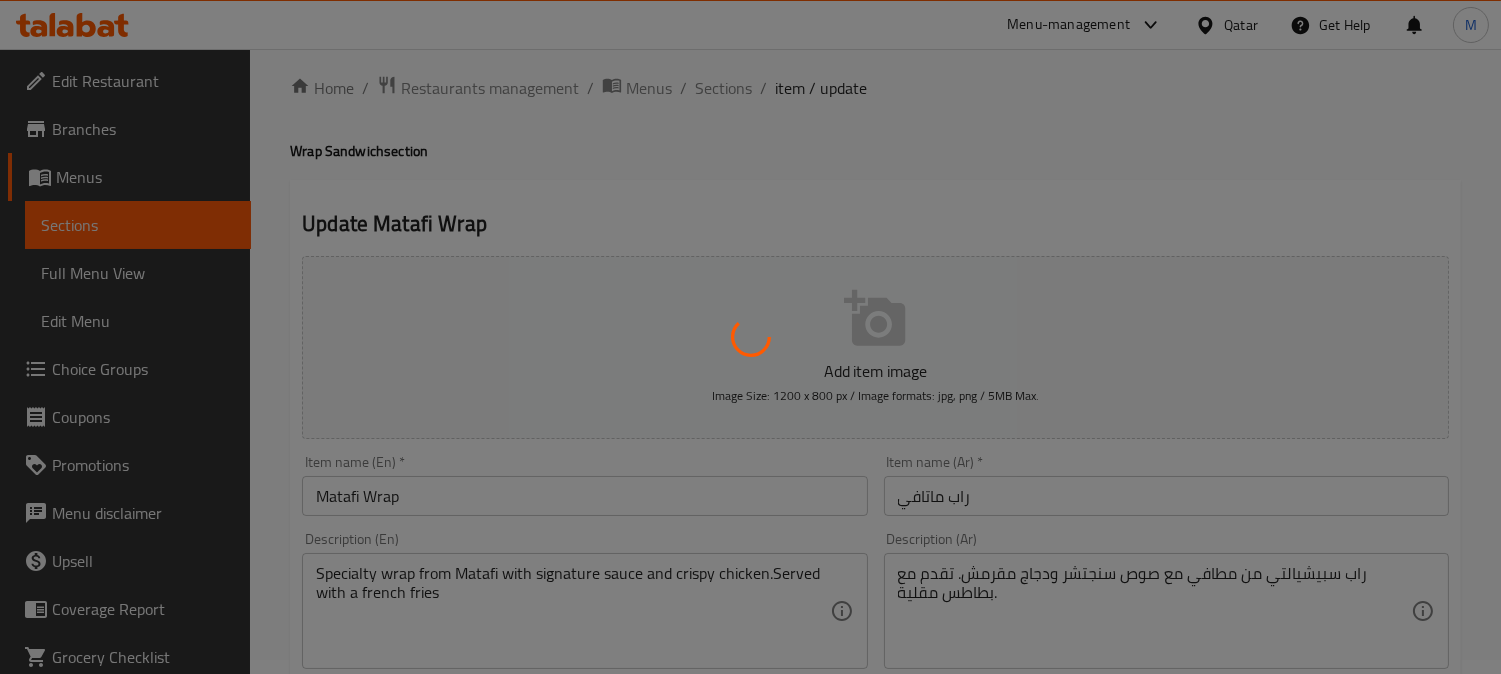 scroll, scrollTop: 222, scrollLeft: 0, axis: vertical 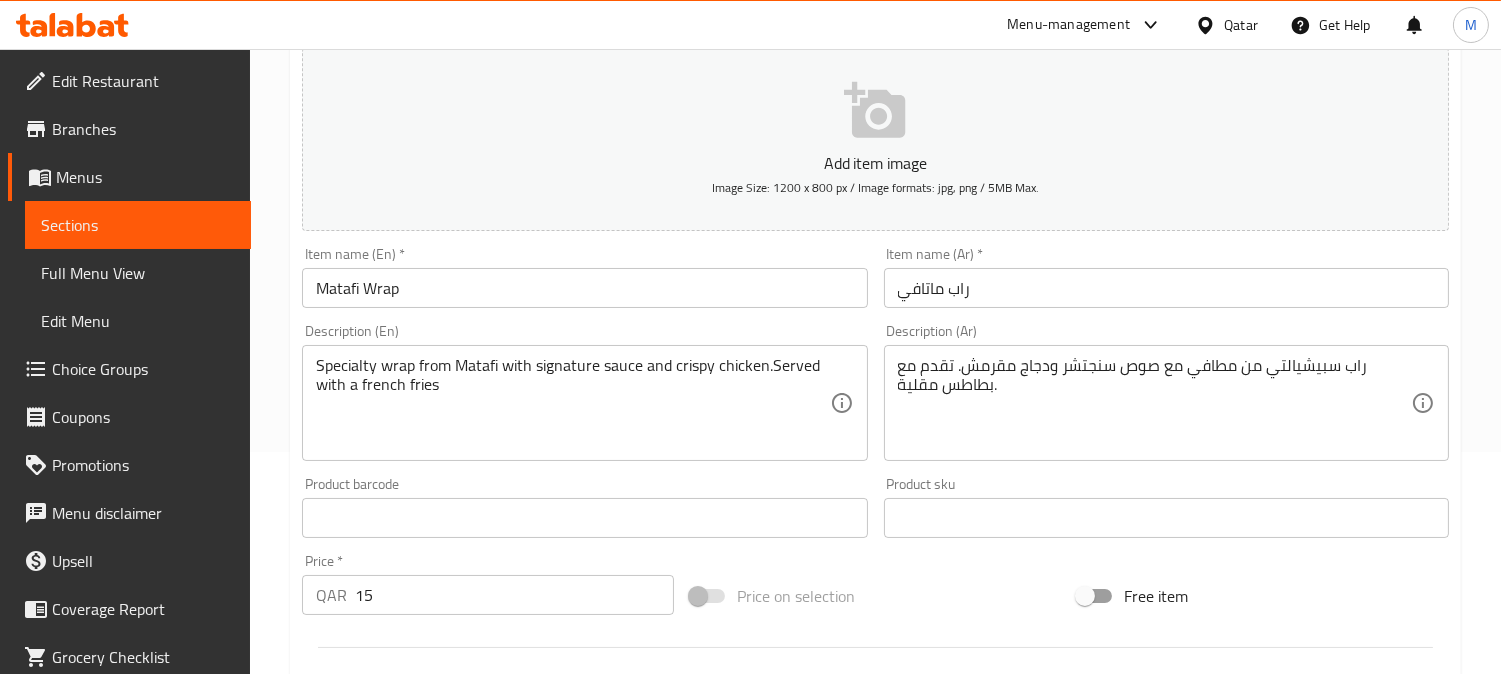 click on "راب سبيشيالتي من مطافي مع صوص سنجتشر ودجاج مقرمش. تقدم مع بطاطس مقلية." at bounding box center (1154, 403) 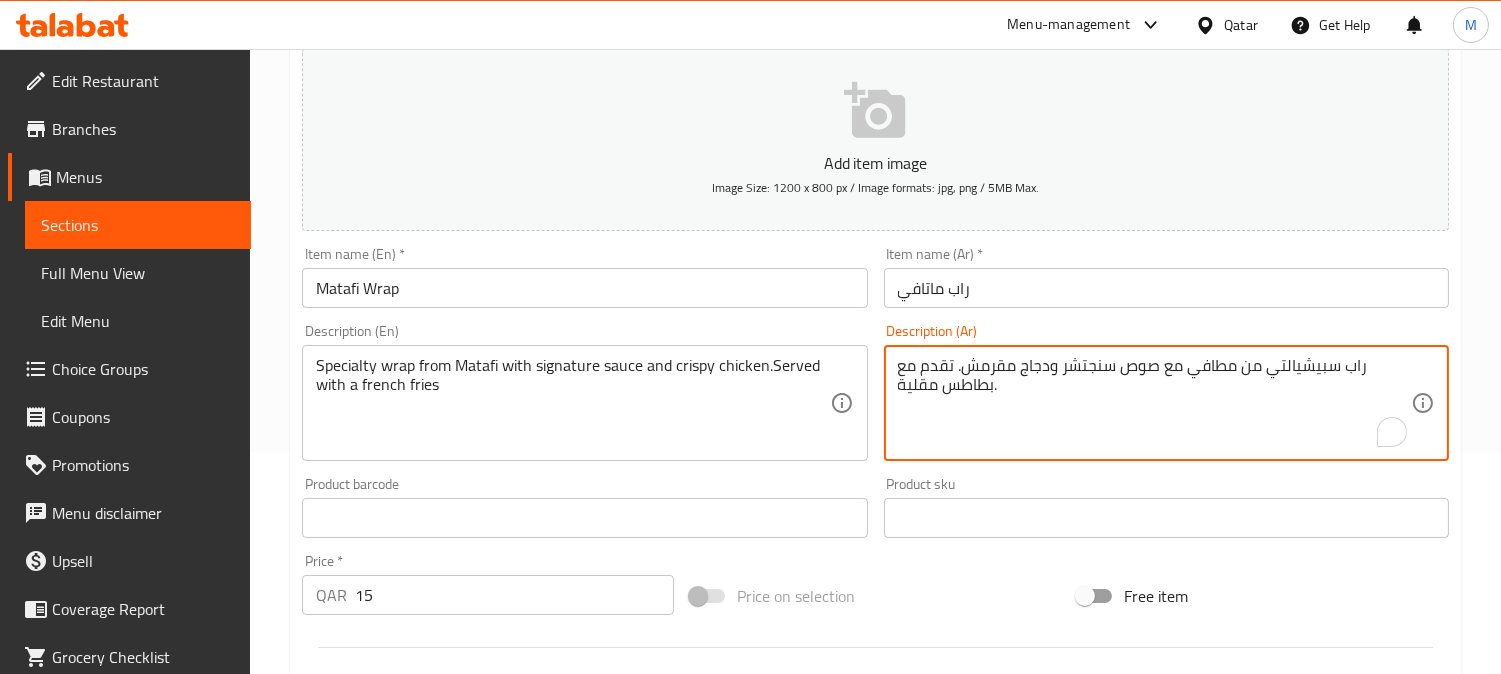 click on "راب ماتافي" at bounding box center (1166, 288) 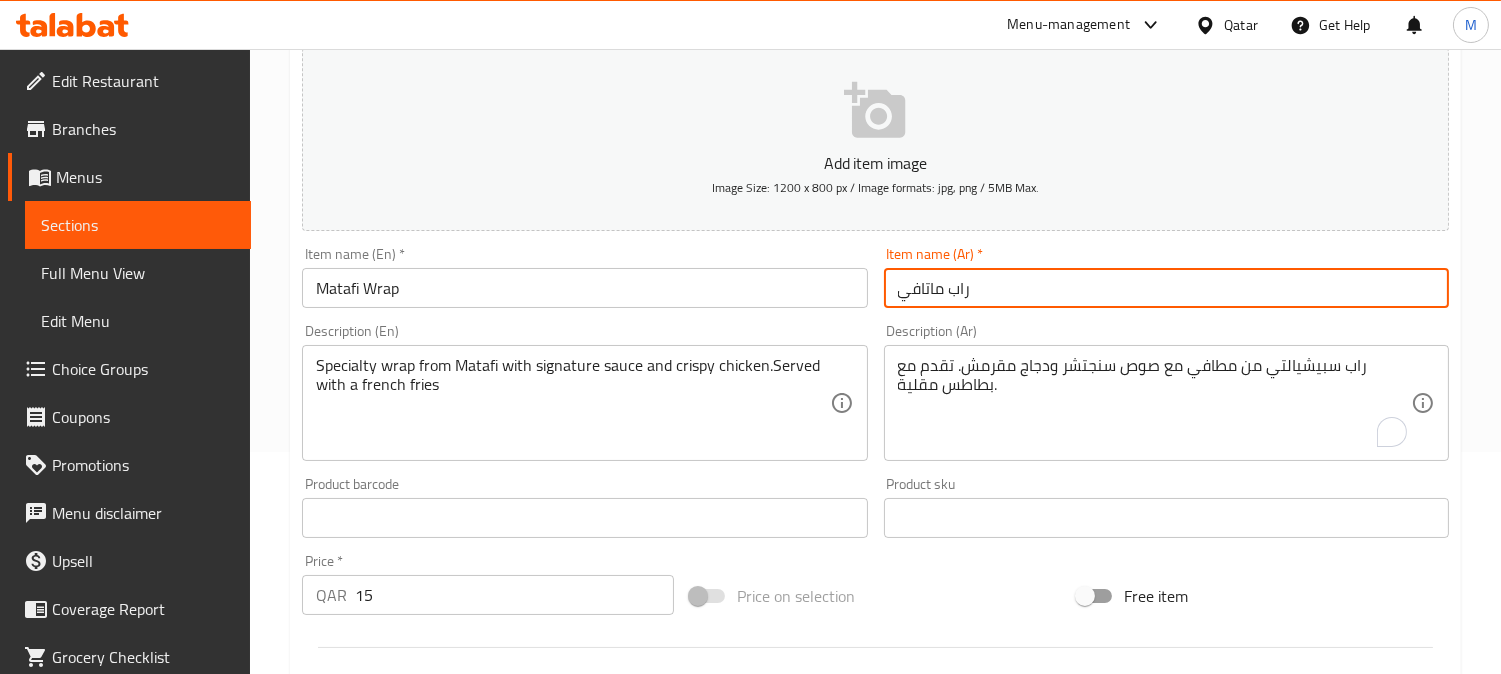 click on "راب ماتافي" at bounding box center (1166, 288) 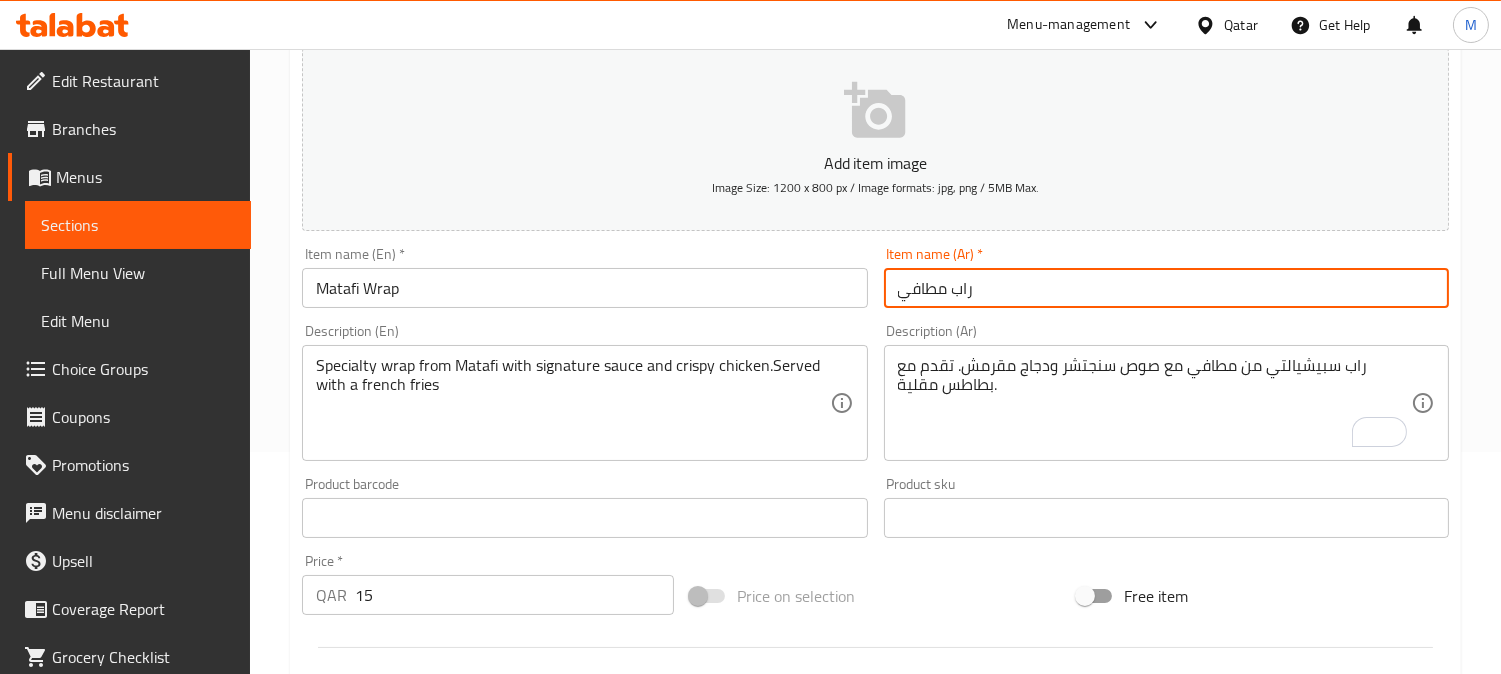 type on "راب مطافي" 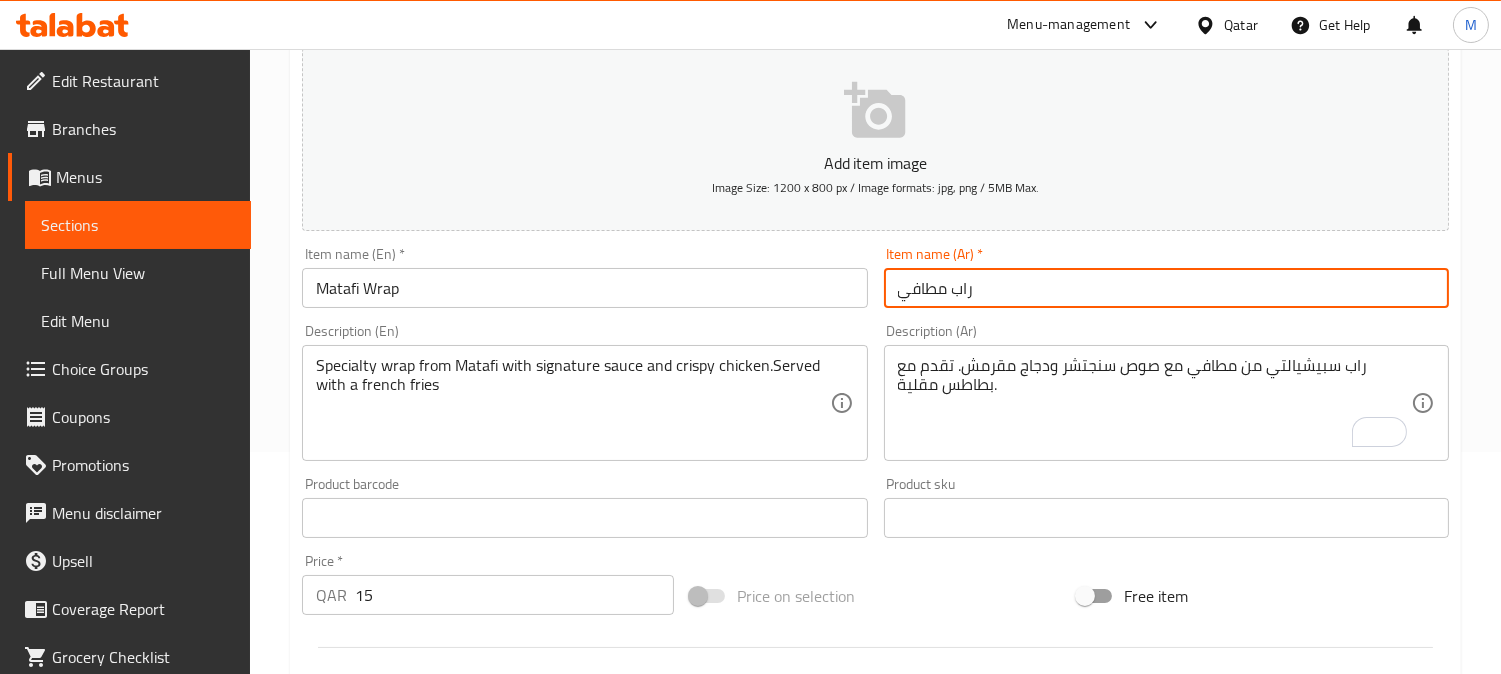 click on "Update" at bounding box center [439, 1104] 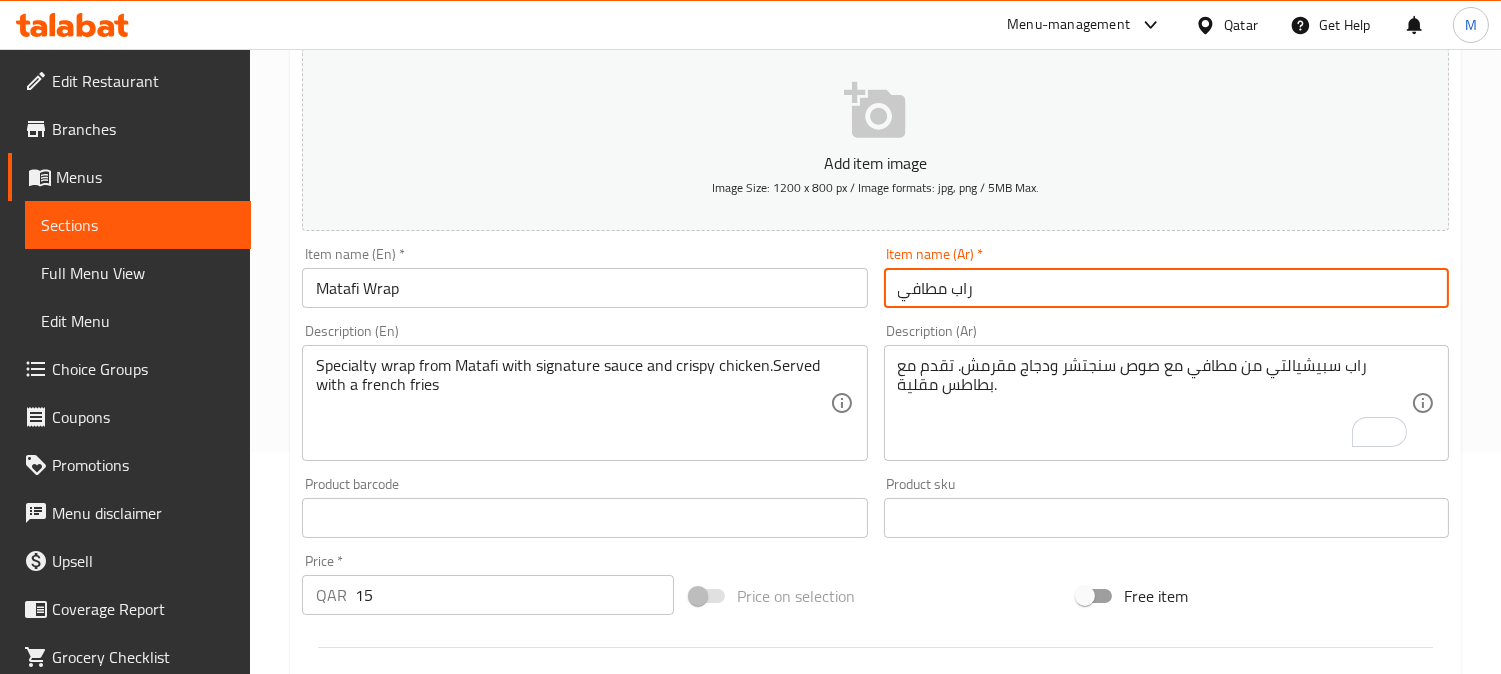 click on "Update" at bounding box center (439, 1104) 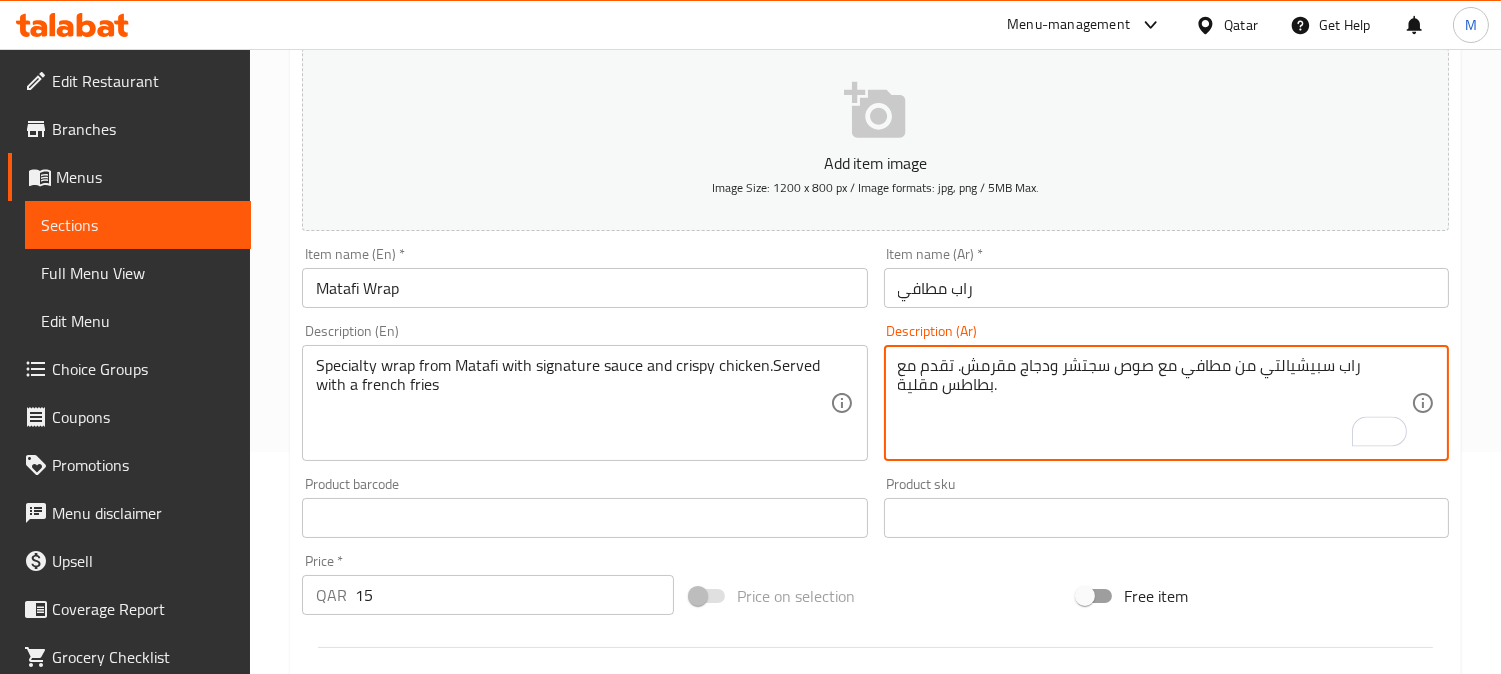 click on "راب سبيشيالتي من مطافي مع صوص سجتشر ودجاج مقرمش. تقدم مع بطاطس مقلية." at bounding box center [1154, 403] 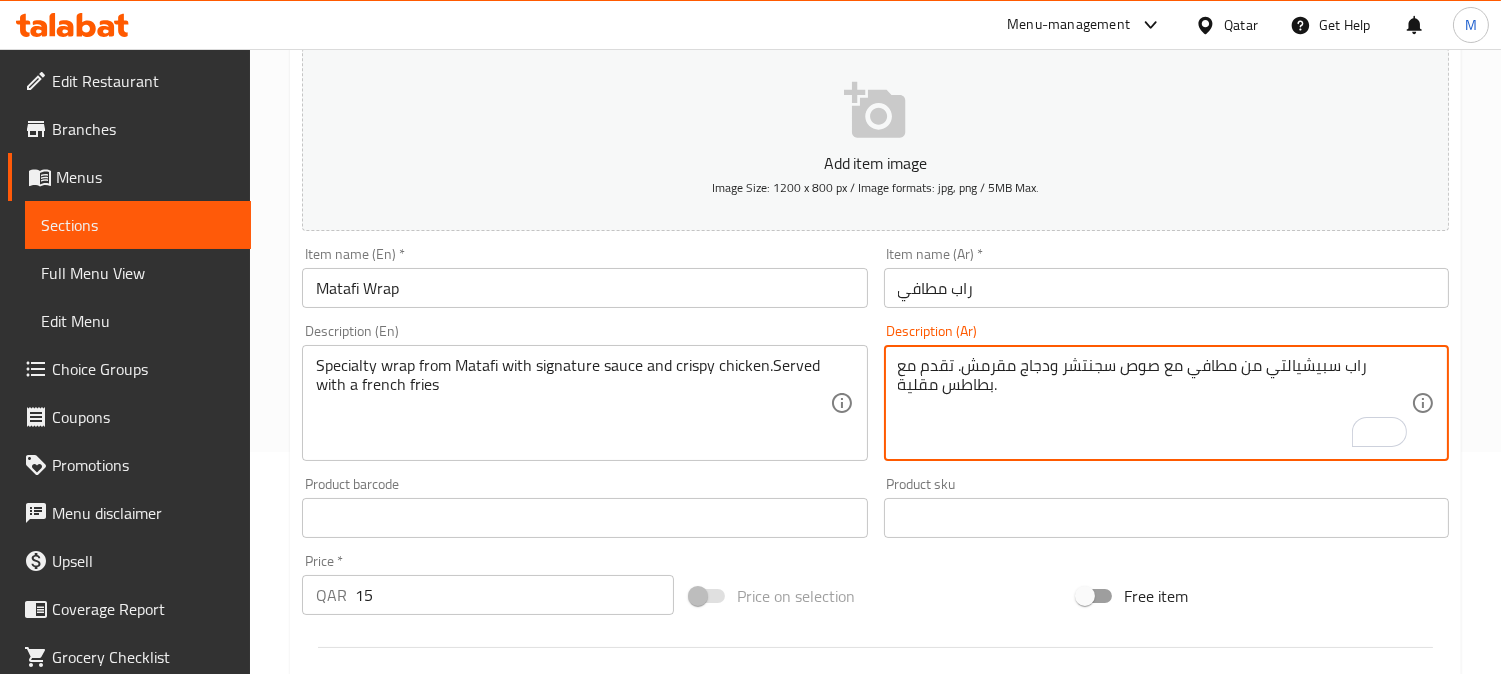 type on "راب سبيشيالتي من مطافي مع صوص سجنتشر ودجاج مقرمش. تقدم مع بطاطس مقلية." 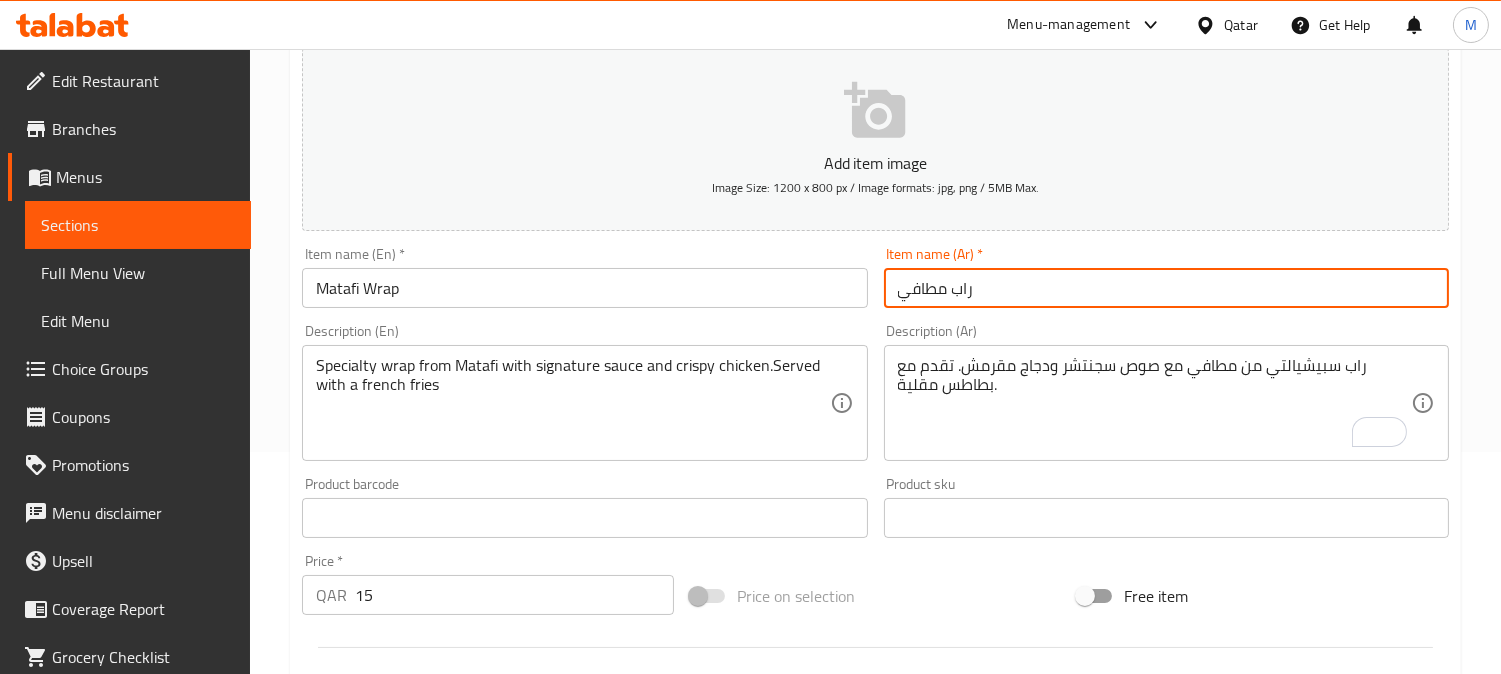 click on "Update" at bounding box center [439, 1104] 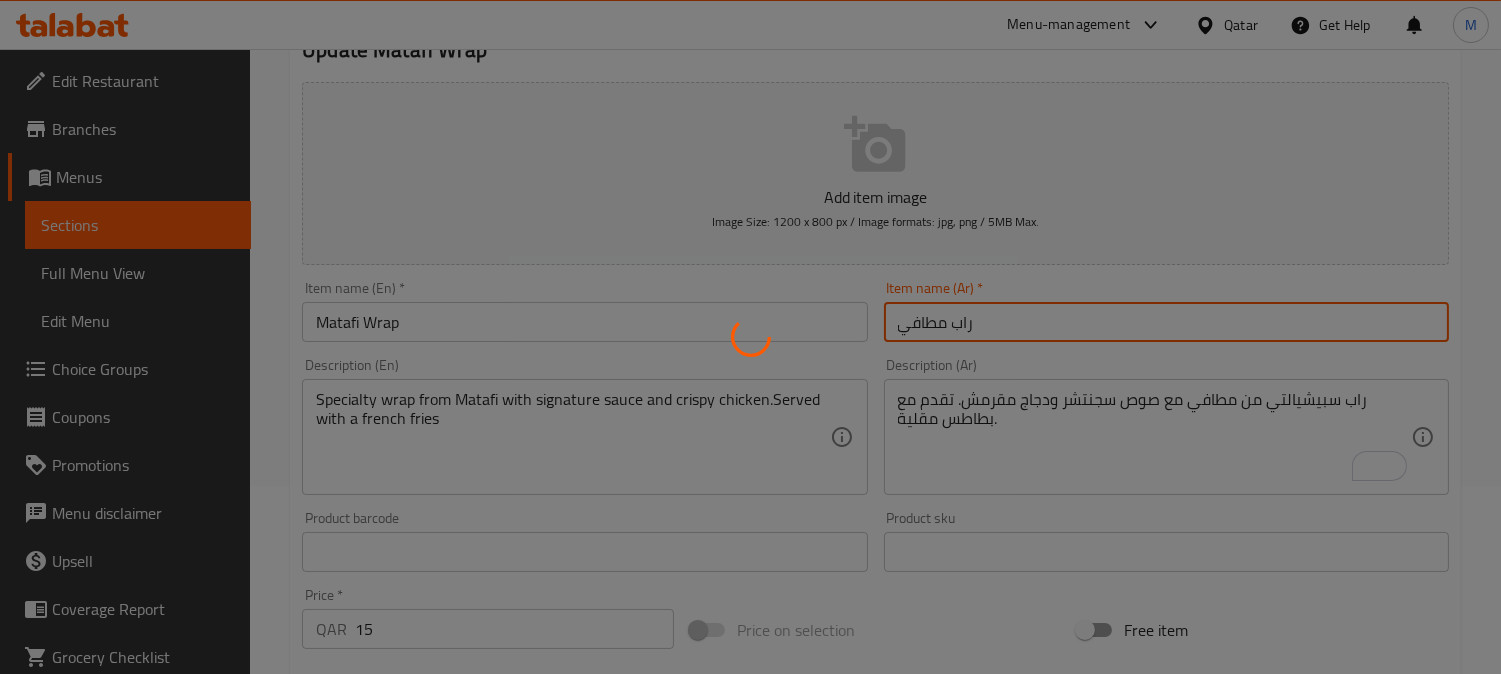 scroll, scrollTop: 0, scrollLeft: 0, axis: both 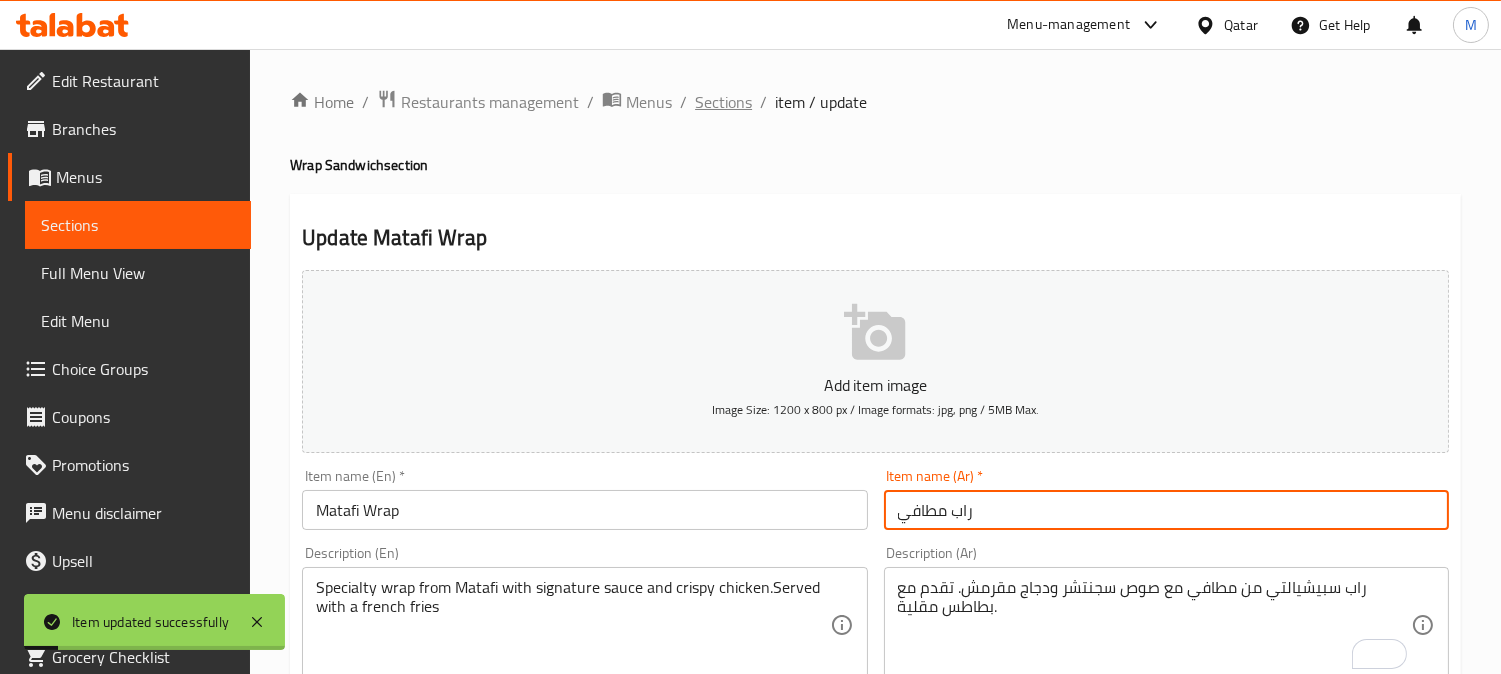 click on "Sections" at bounding box center [723, 102] 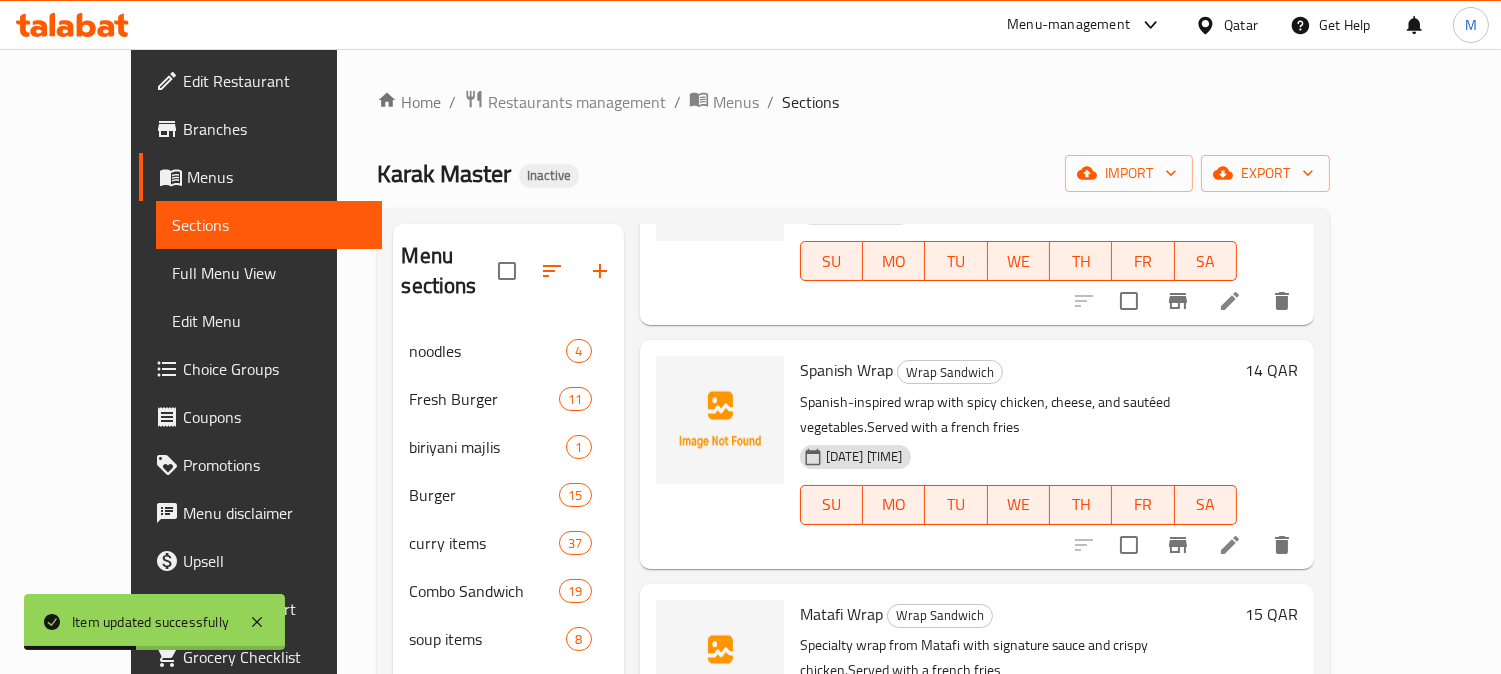 scroll, scrollTop: 0, scrollLeft: 0, axis: both 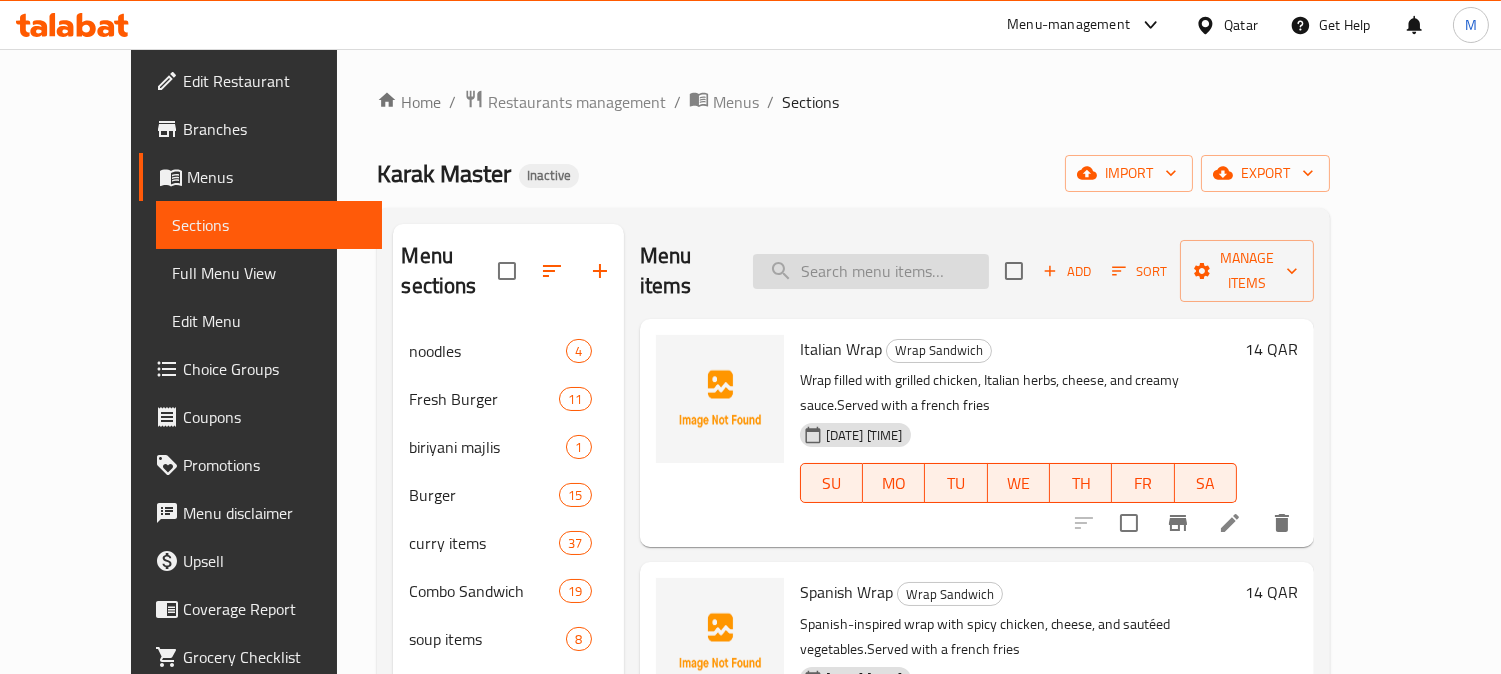click at bounding box center [871, 271] 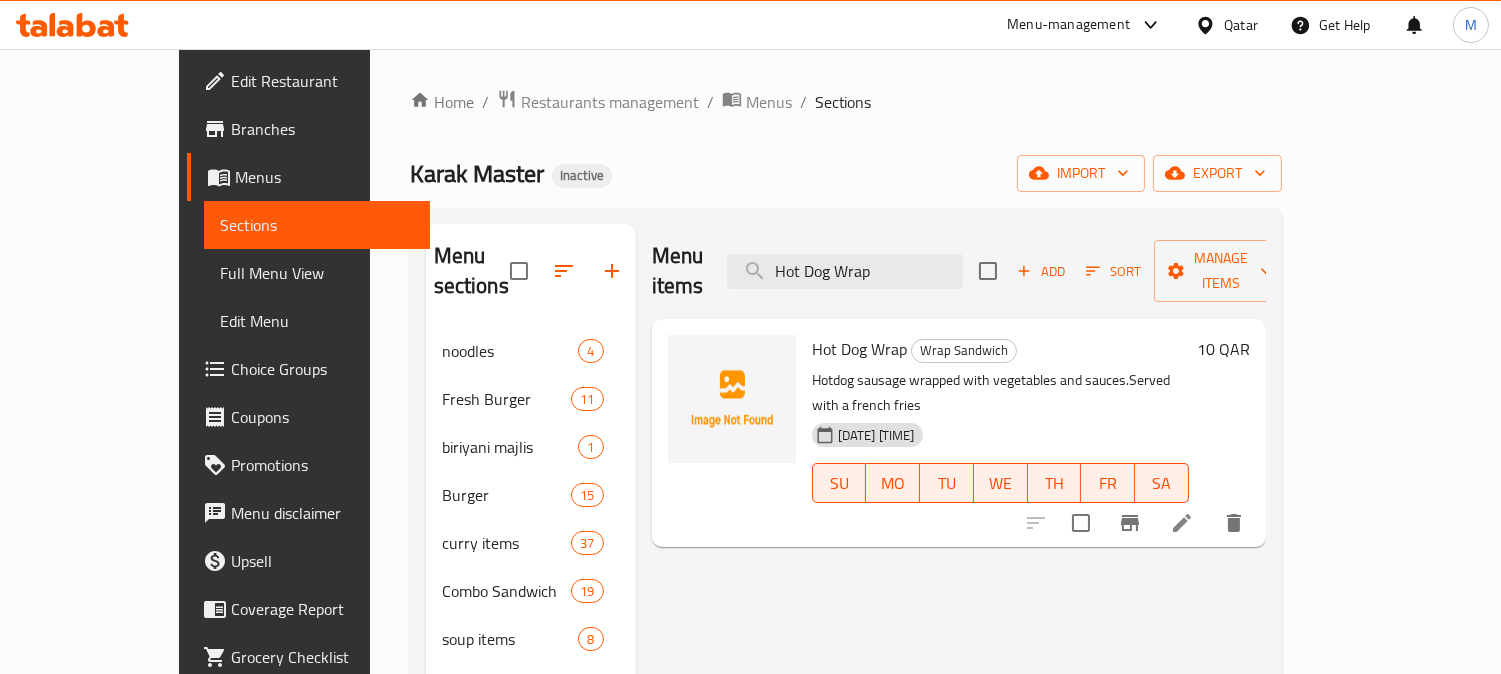 type on "Hot Dog Wrap" 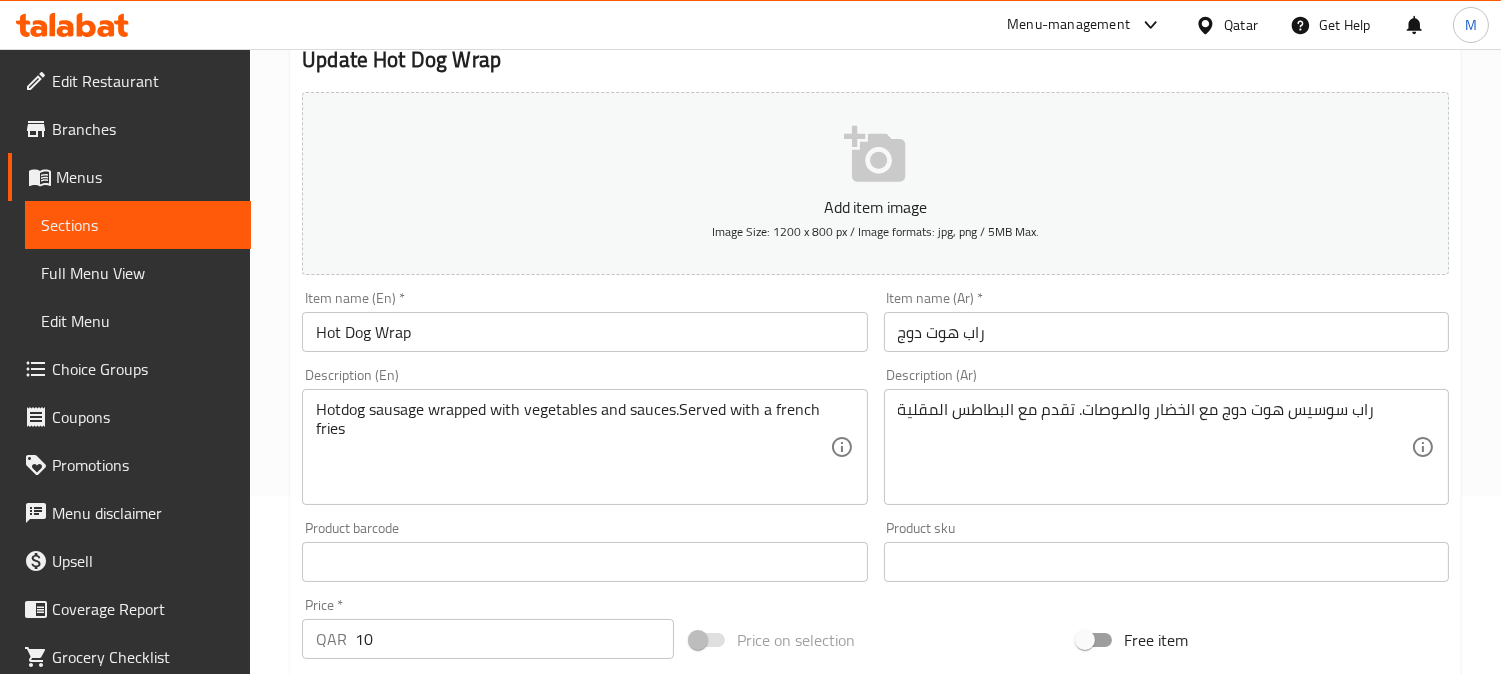 scroll, scrollTop: 222, scrollLeft: 0, axis: vertical 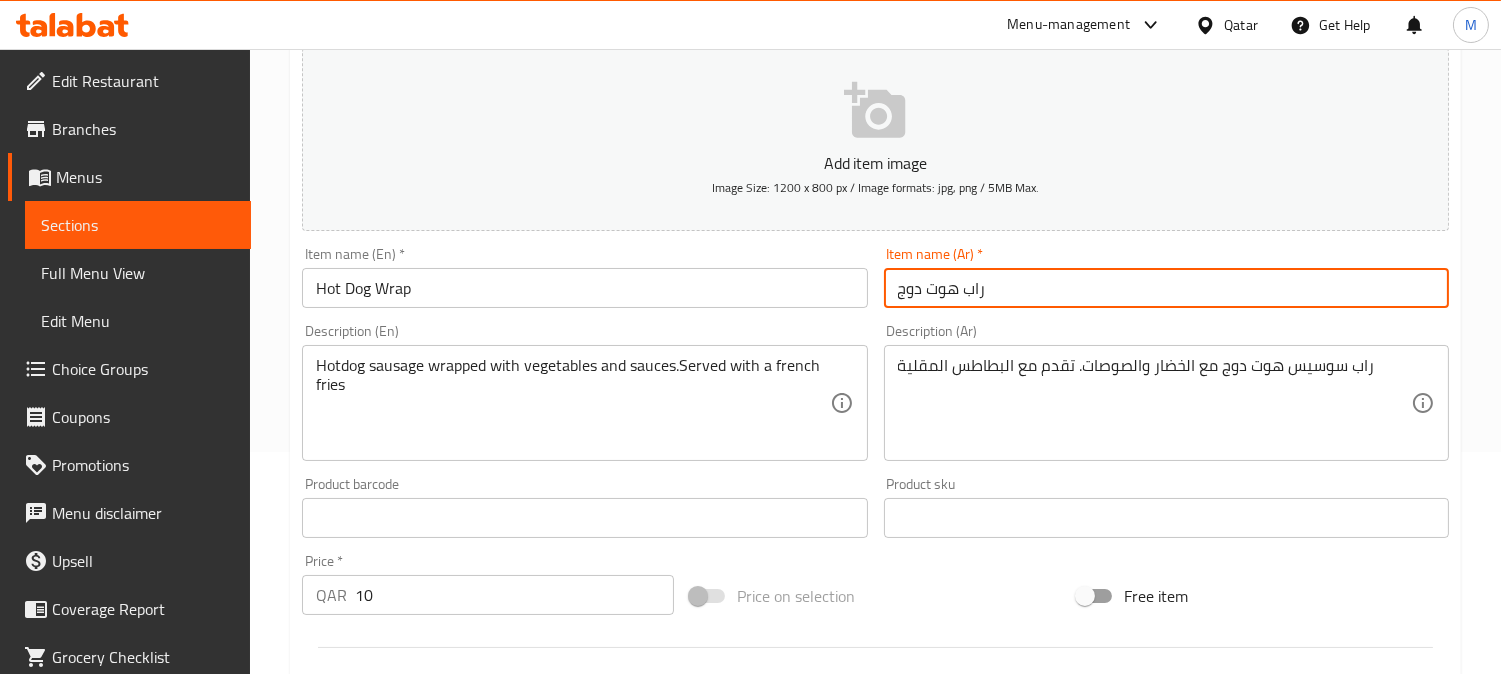 drag, startPoint x: 961, startPoint y: 287, endPoint x: 878, endPoint y: 294, distance: 83.294655 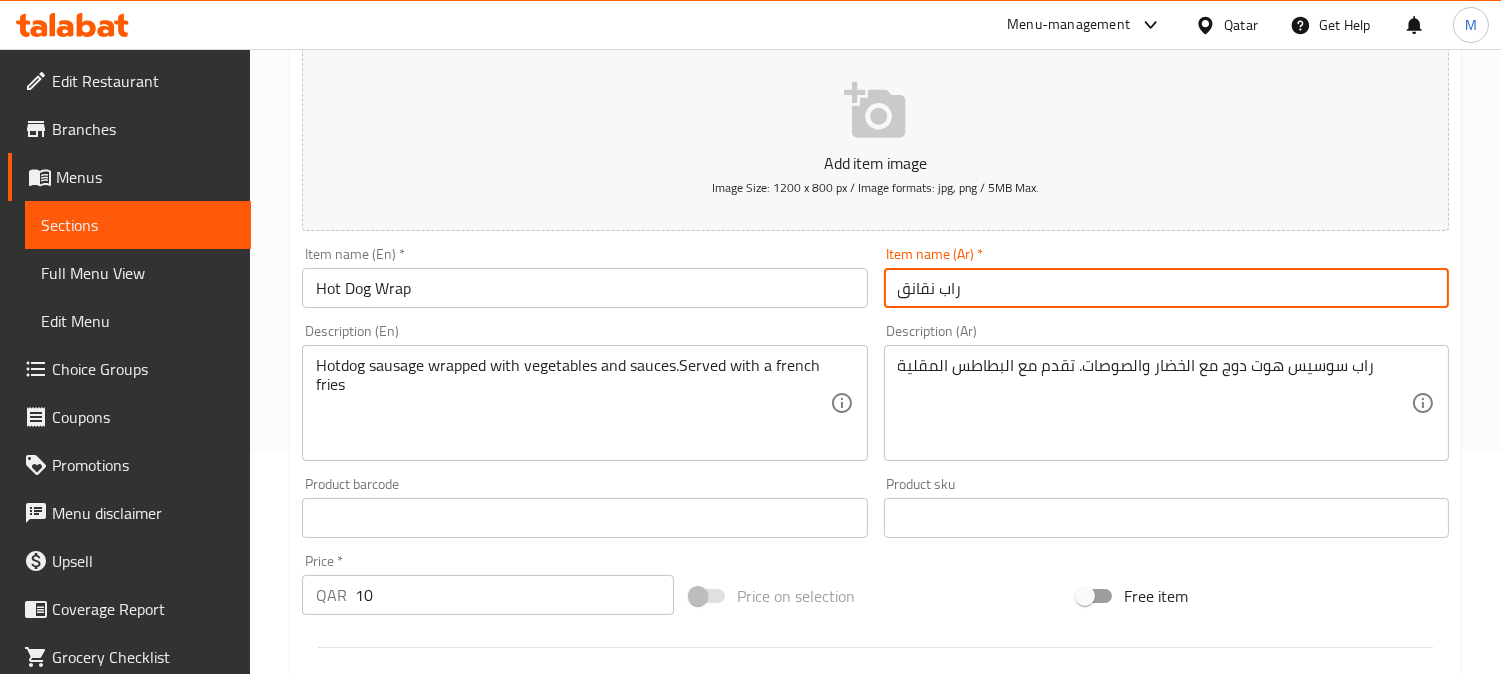 type on "راب نقانق" 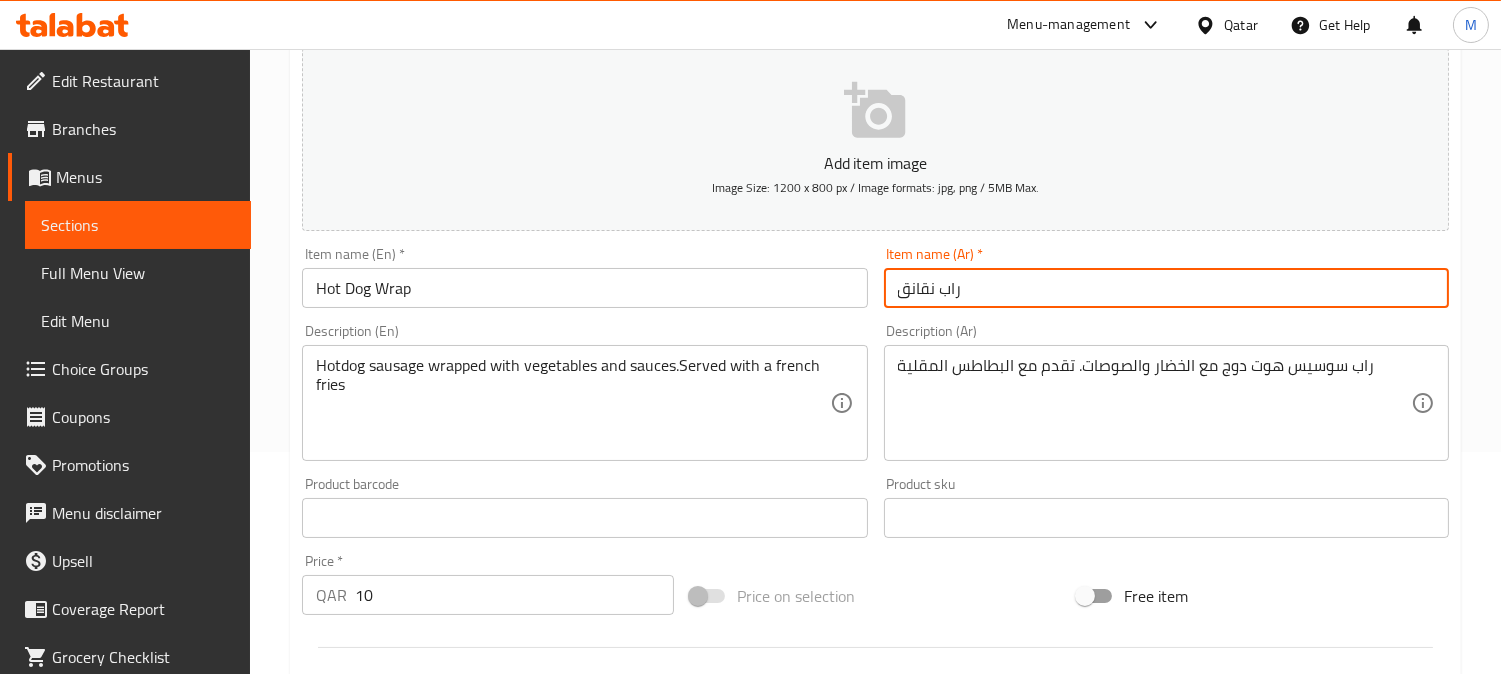 click on "Update" at bounding box center [439, 1104] 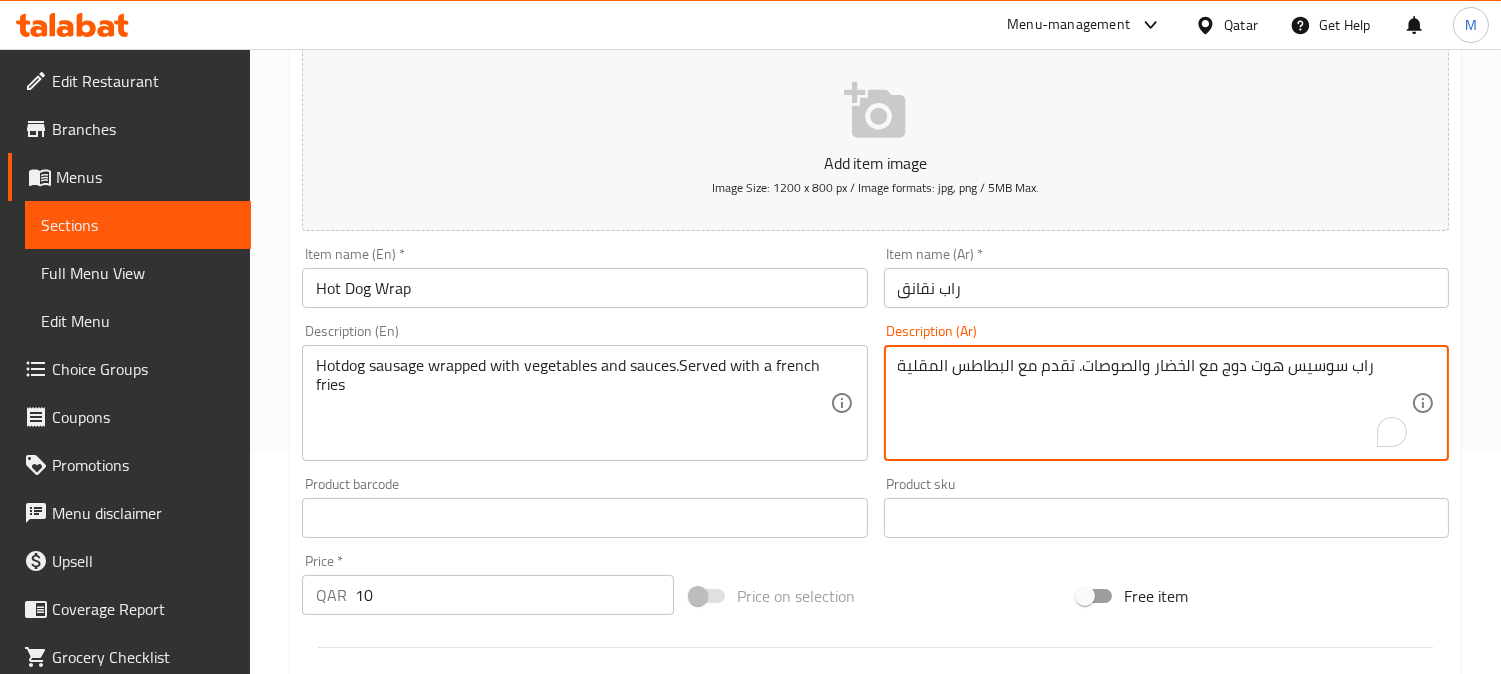 click on "راب نقانق" at bounding box center [1166, 288] 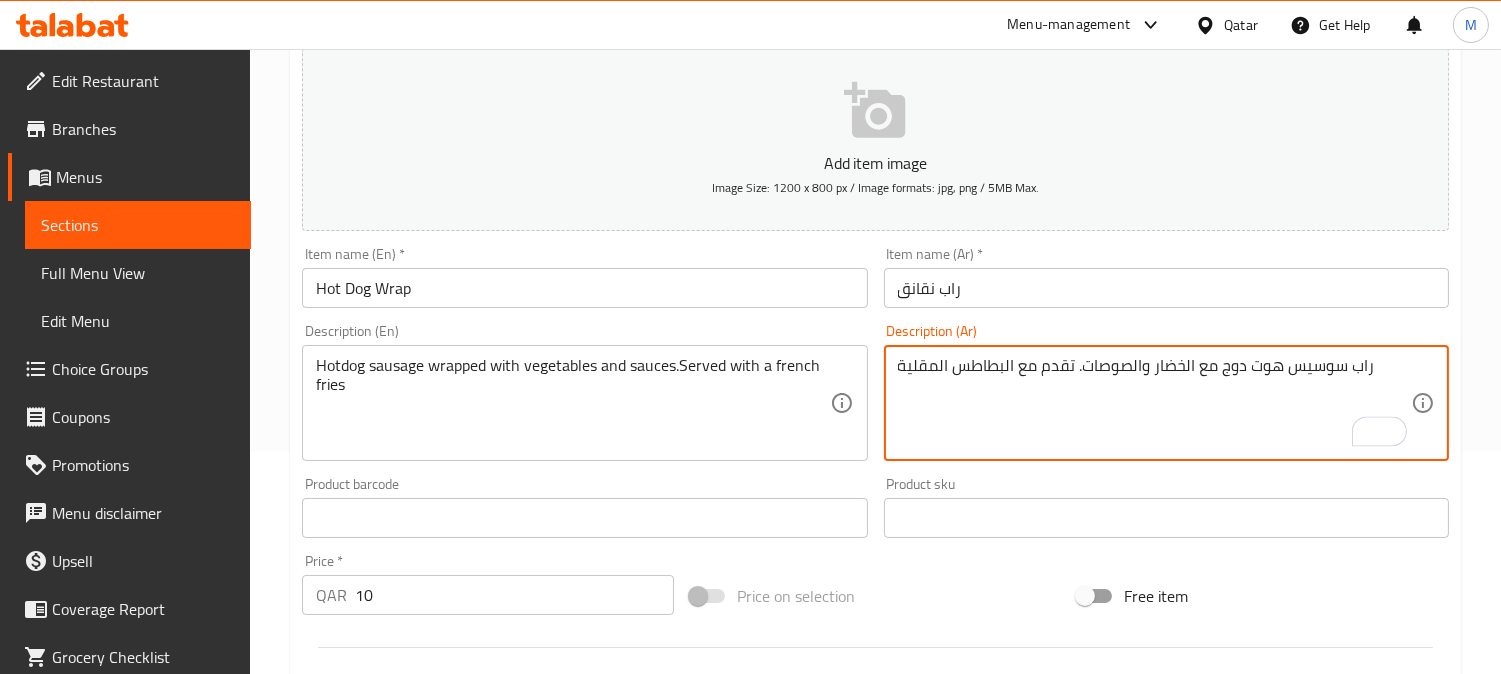 click on "راب سوسيس هوت دوج مع الخضار والصوصات. تقدم مع البطاطس المقلية" at bounding box center [1154, 403] 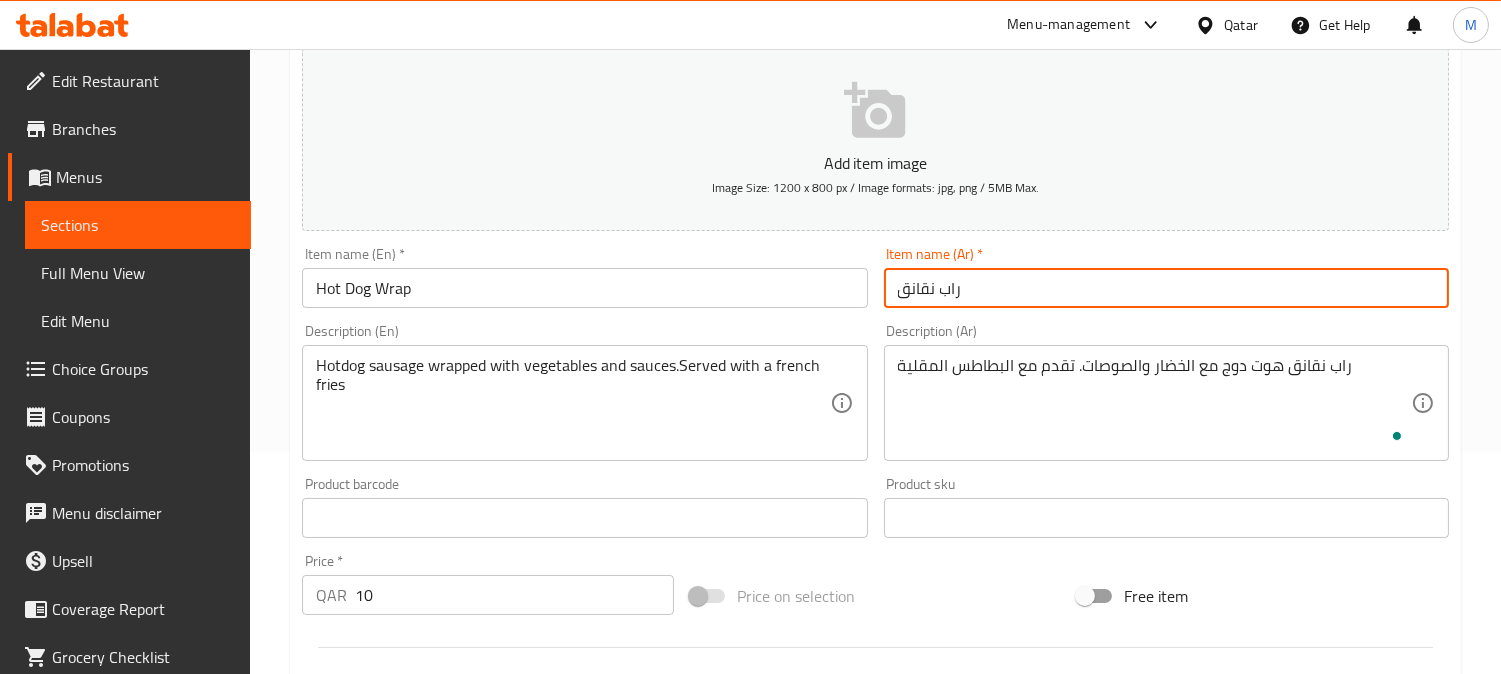 click on "راب نقانق" at bounding box center [1166, 288] 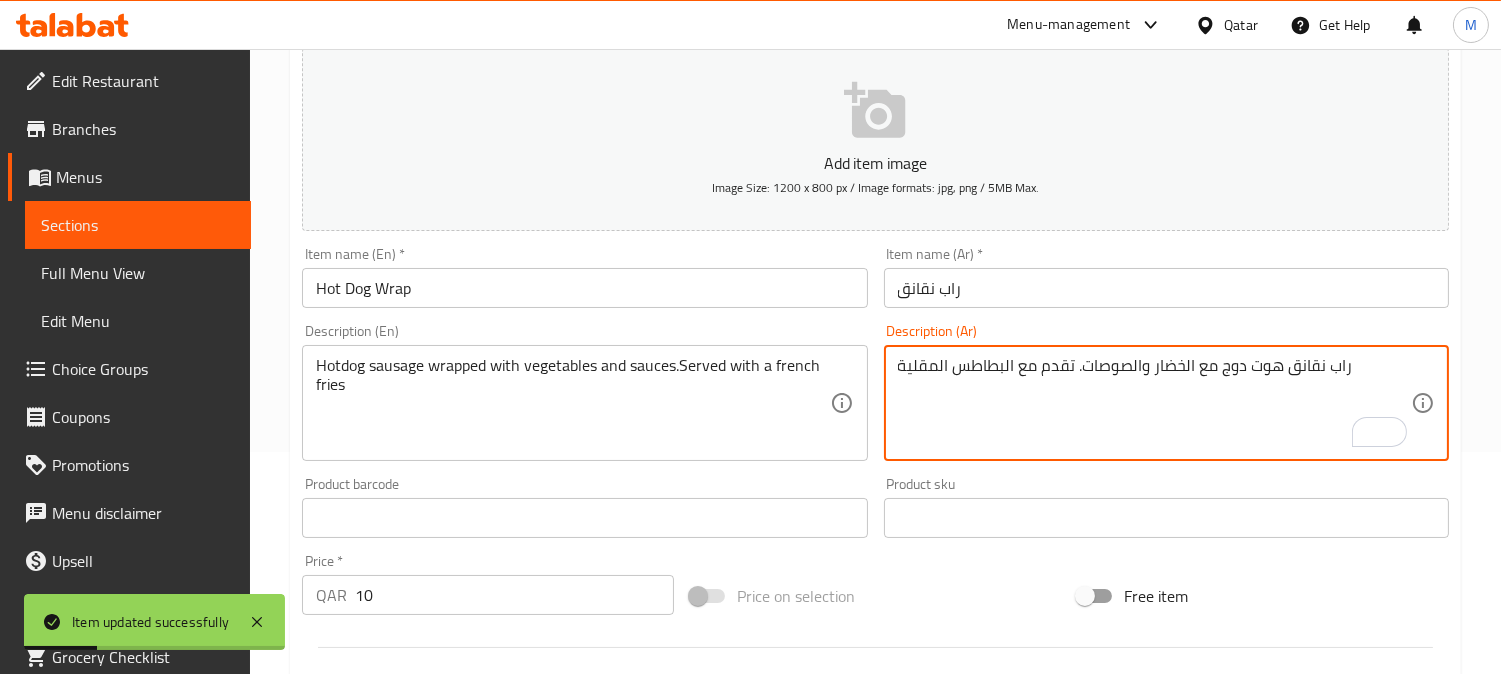 click on "راب نقانق هوت دوج مع الخضار والصوصات. تقدم مع البطاطس المقلية" at bounding box center (1154, 403) 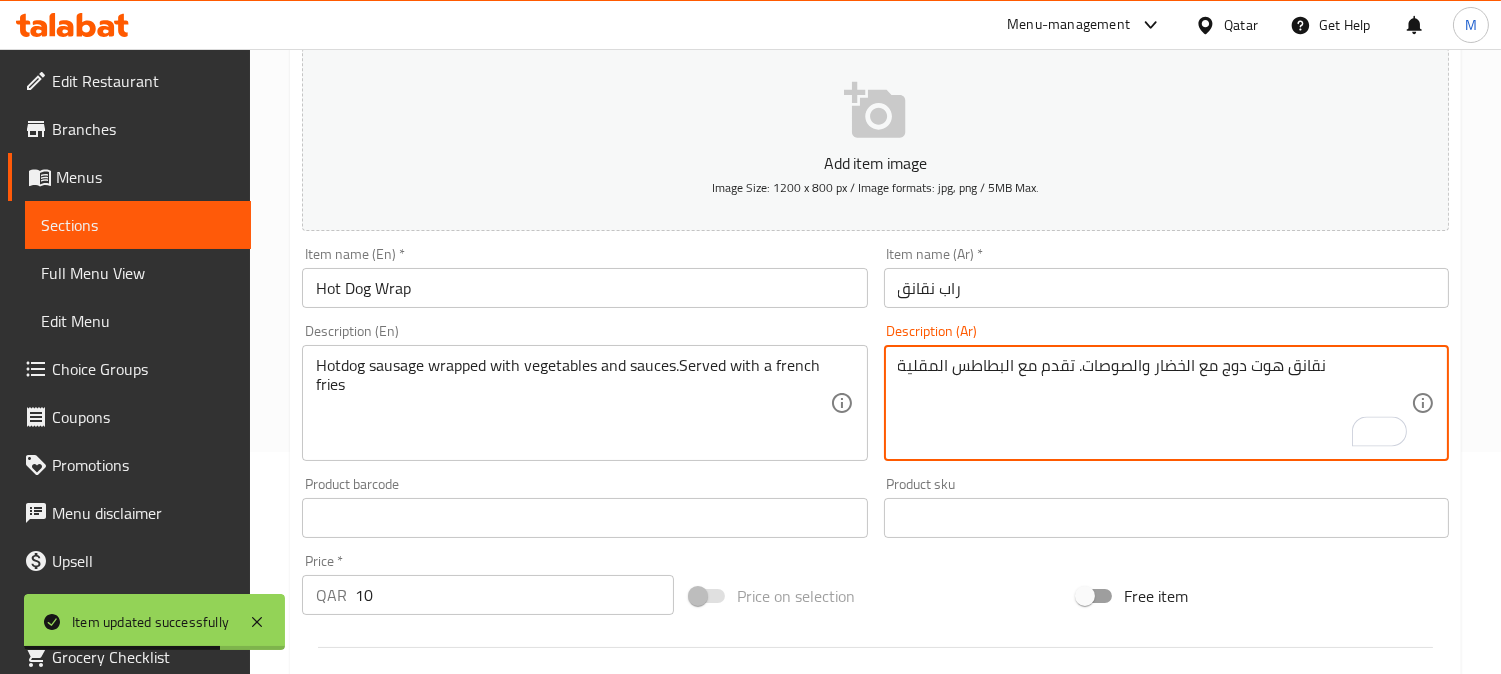 click on "نقانق هوت دوج مع الخضار والصوصات. تقدم مع البطاطس المقلية" at bounding box center [1154, 403] 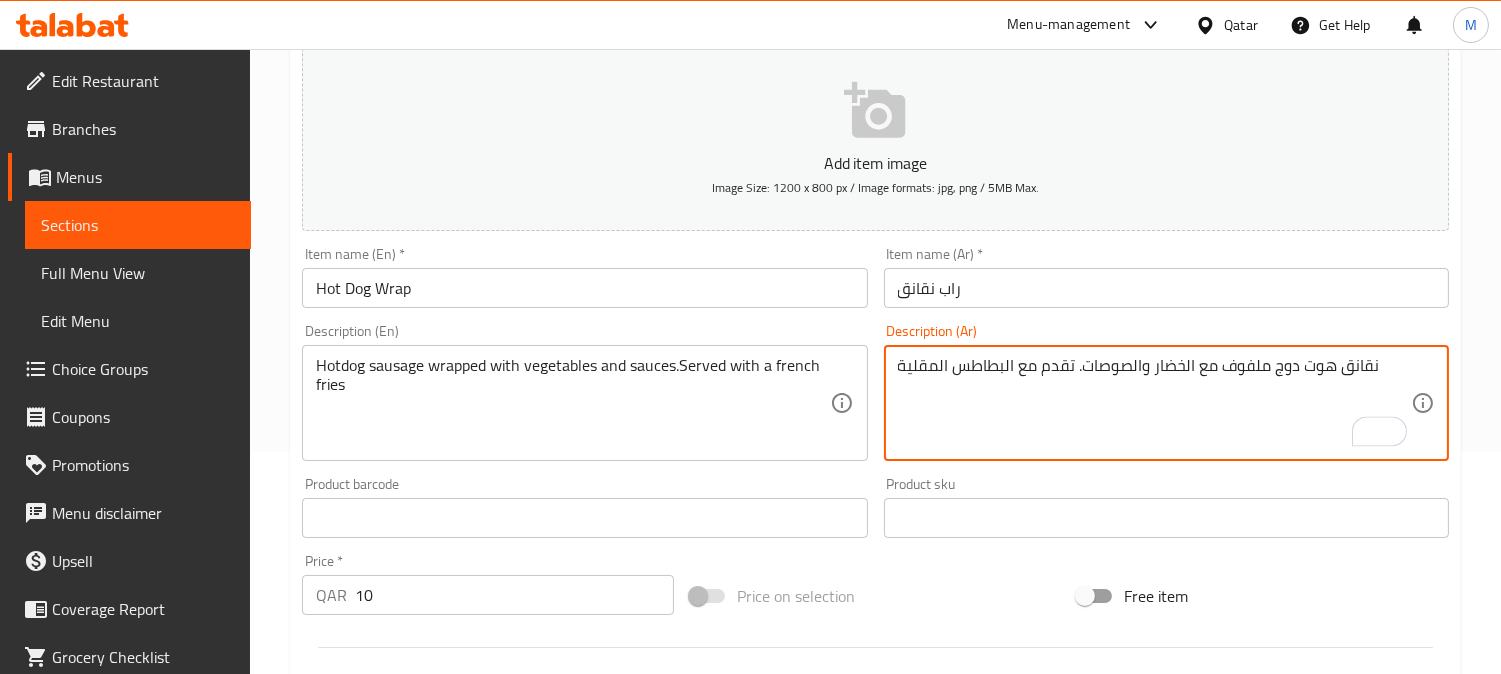 type on "نقانق هوت دوج ملفوف مع الخضار والصوصات. تقدم مع البطاطس المقلية" 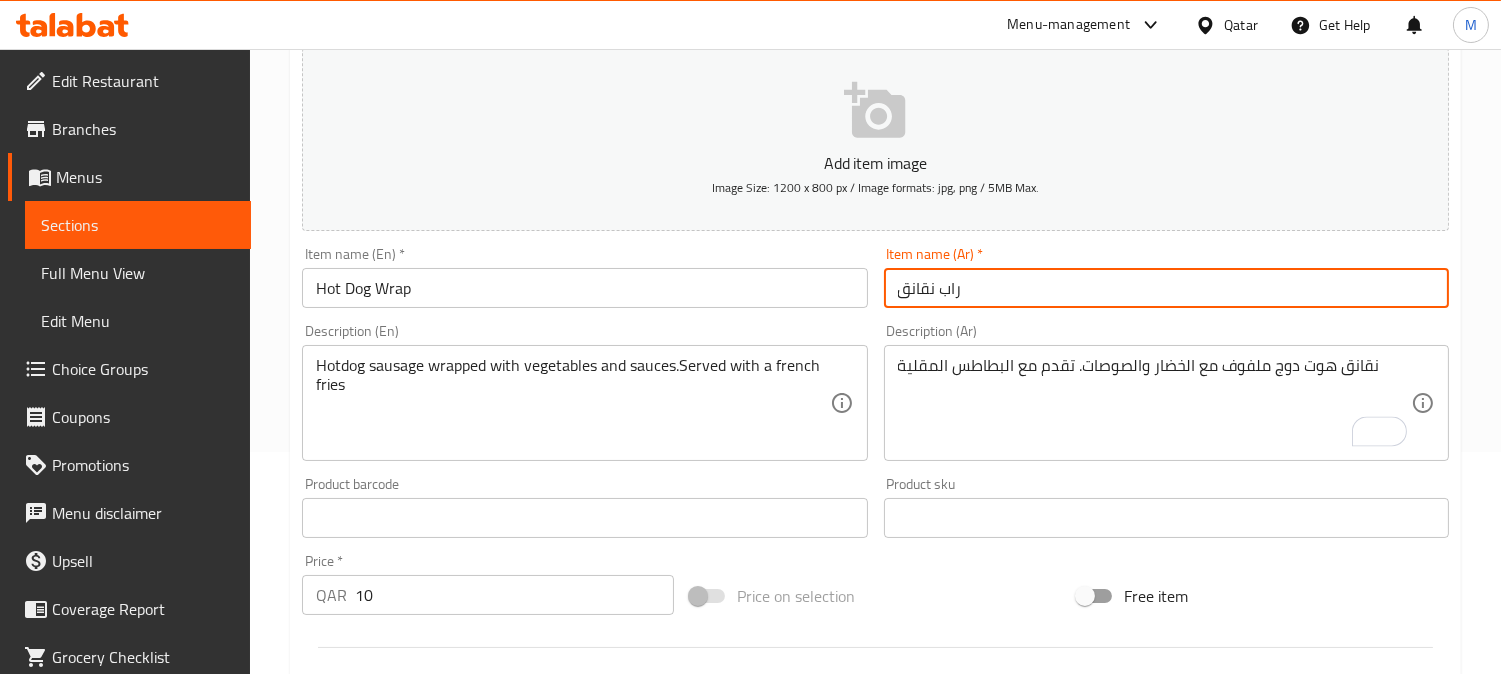 click on "راب نقانق" at bounding box center [1166, 288] 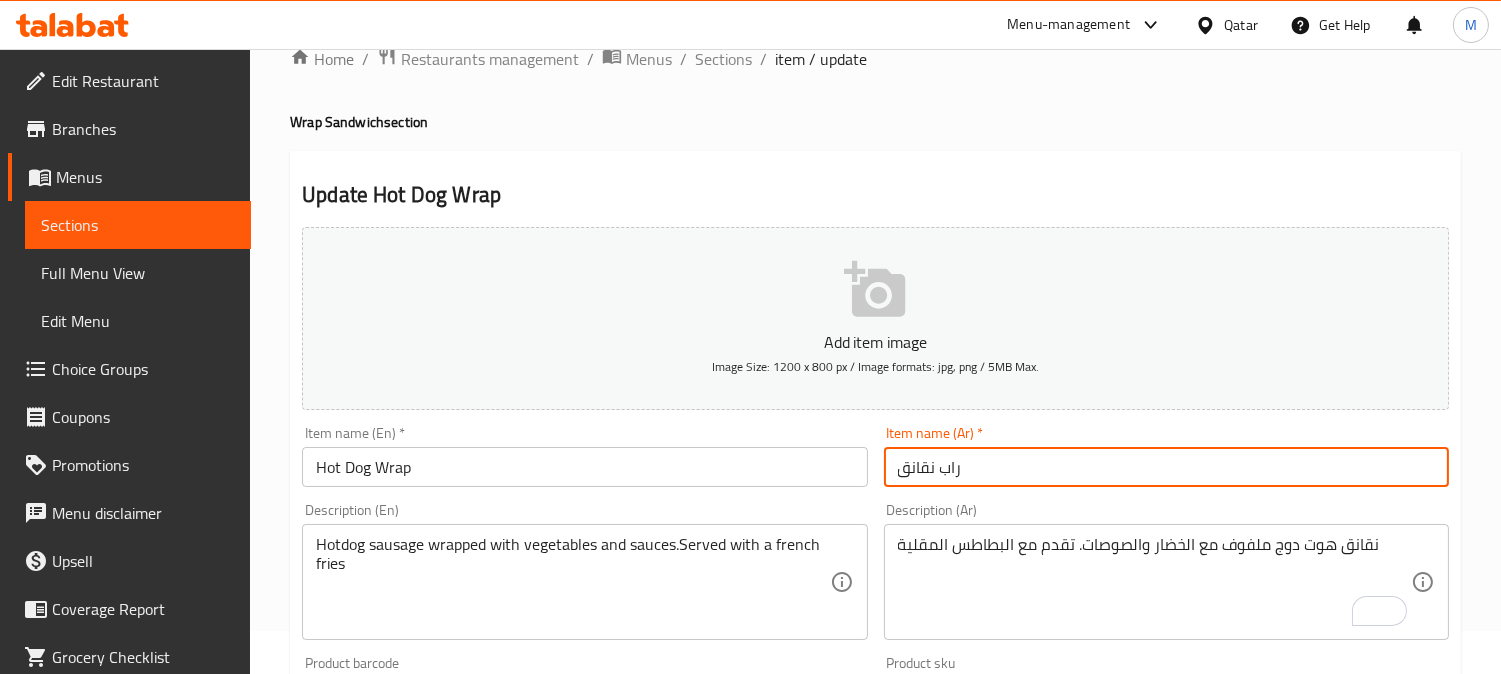 scroll, scrollTop: 0, scrollLeft: 0, axis: both 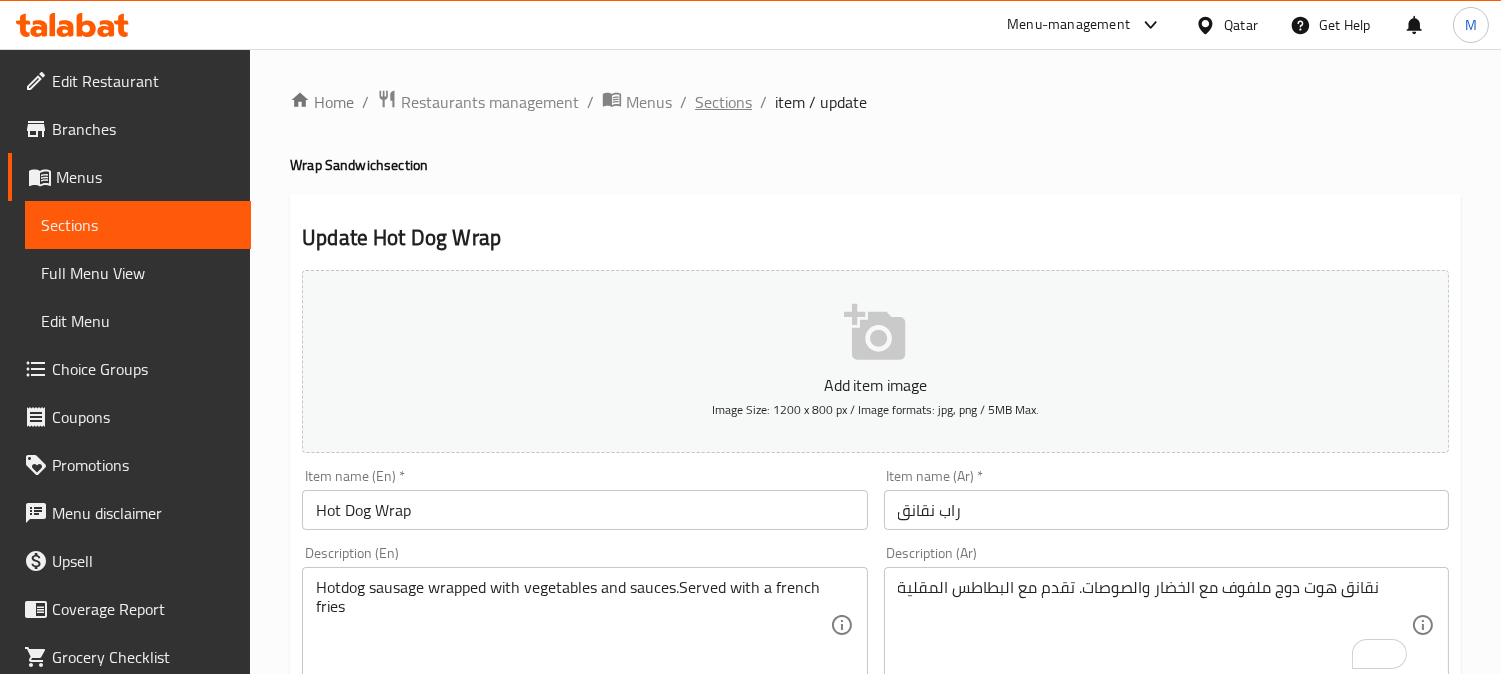 click on "Sections" at bounding box center (723, 102) 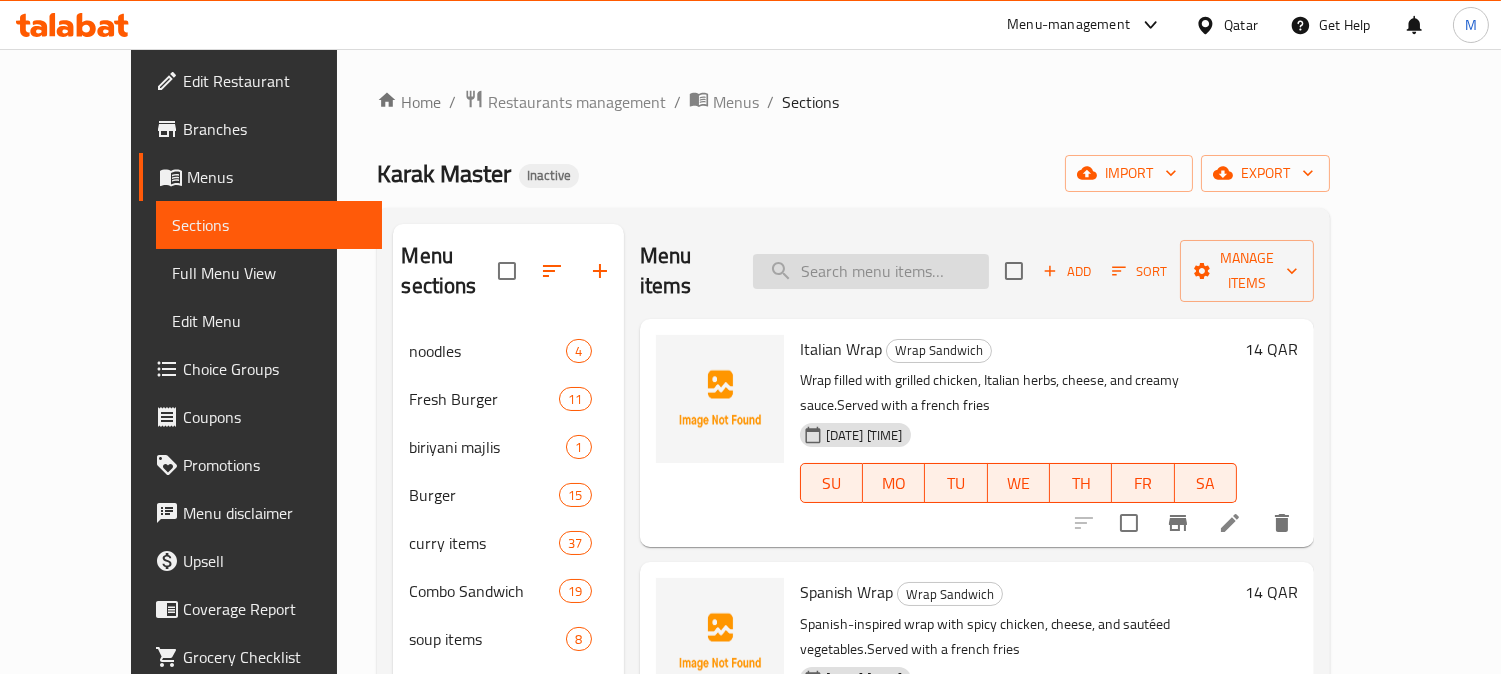click at bounding box center (871, 271) 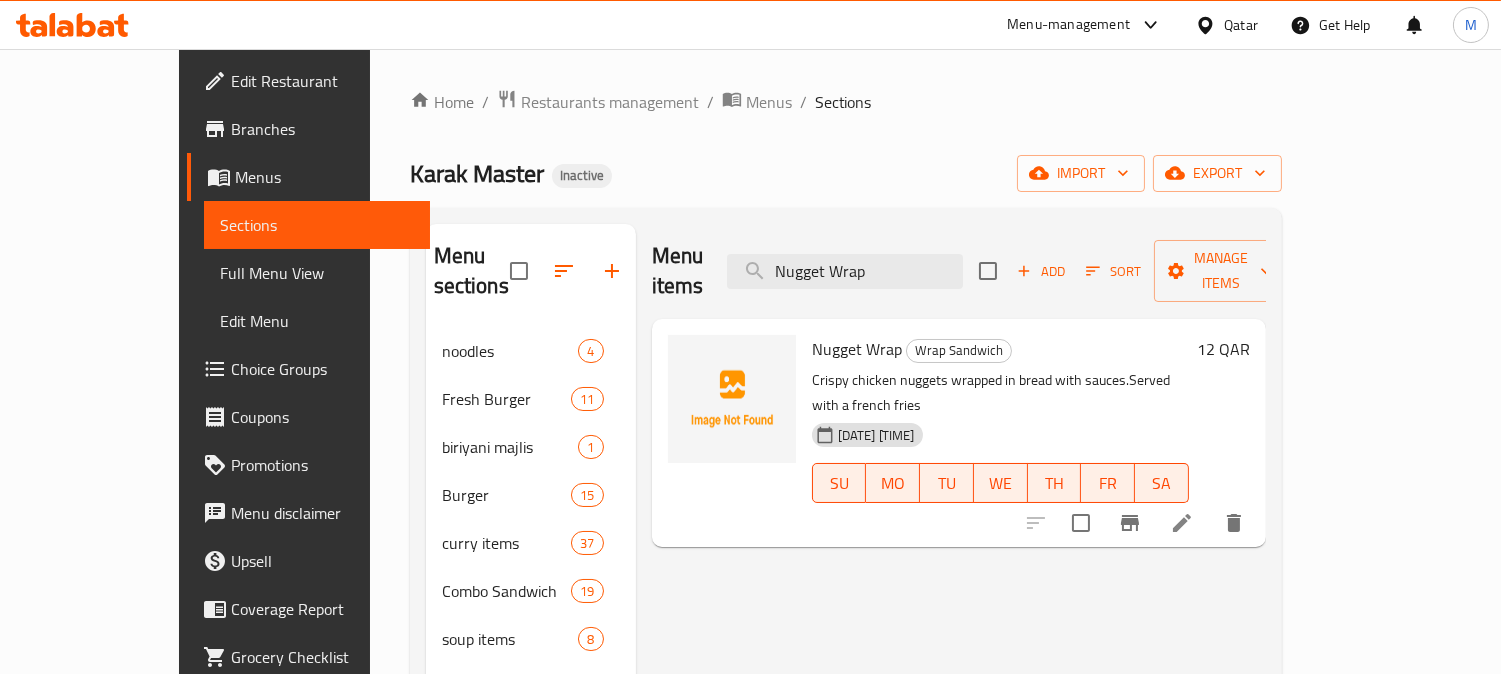 type on "Nugget Wrap" 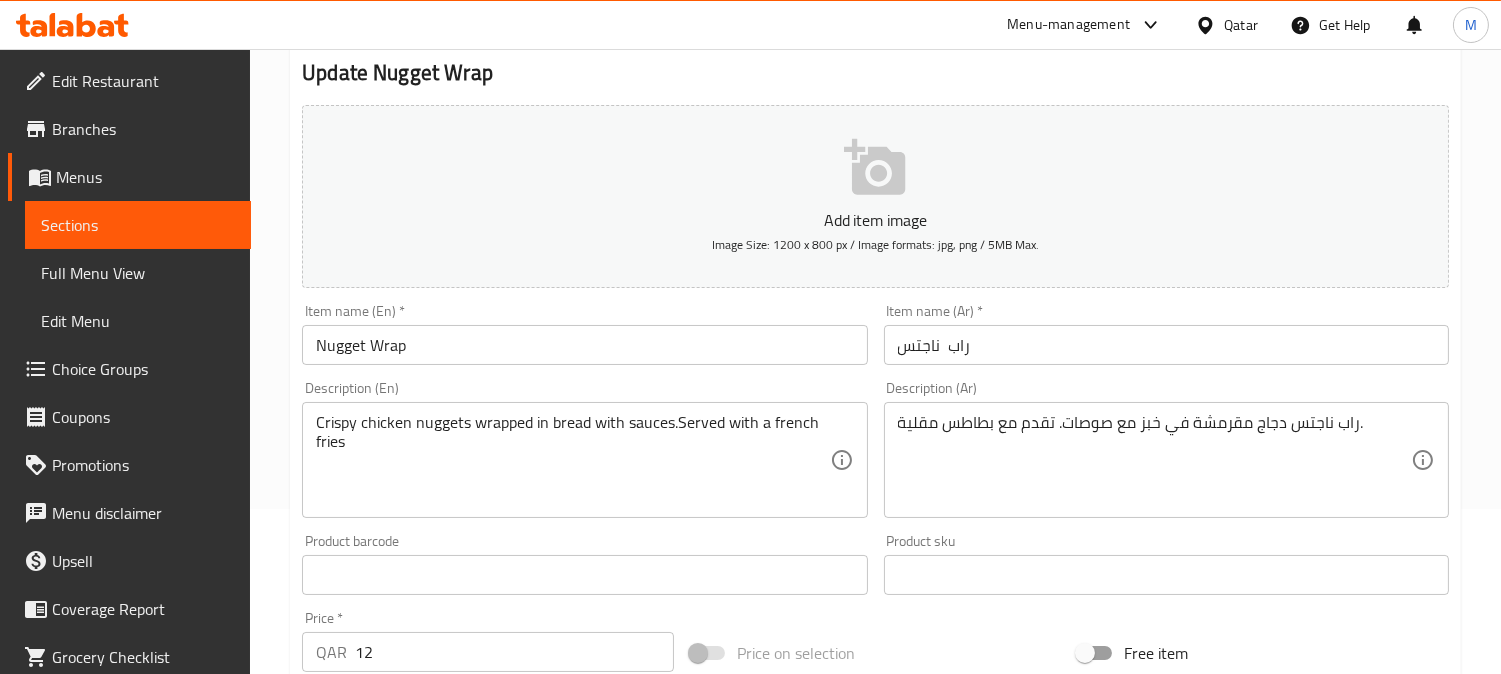 scroll, scrollTop: 333, scrollLeft: 0, axis: vertical 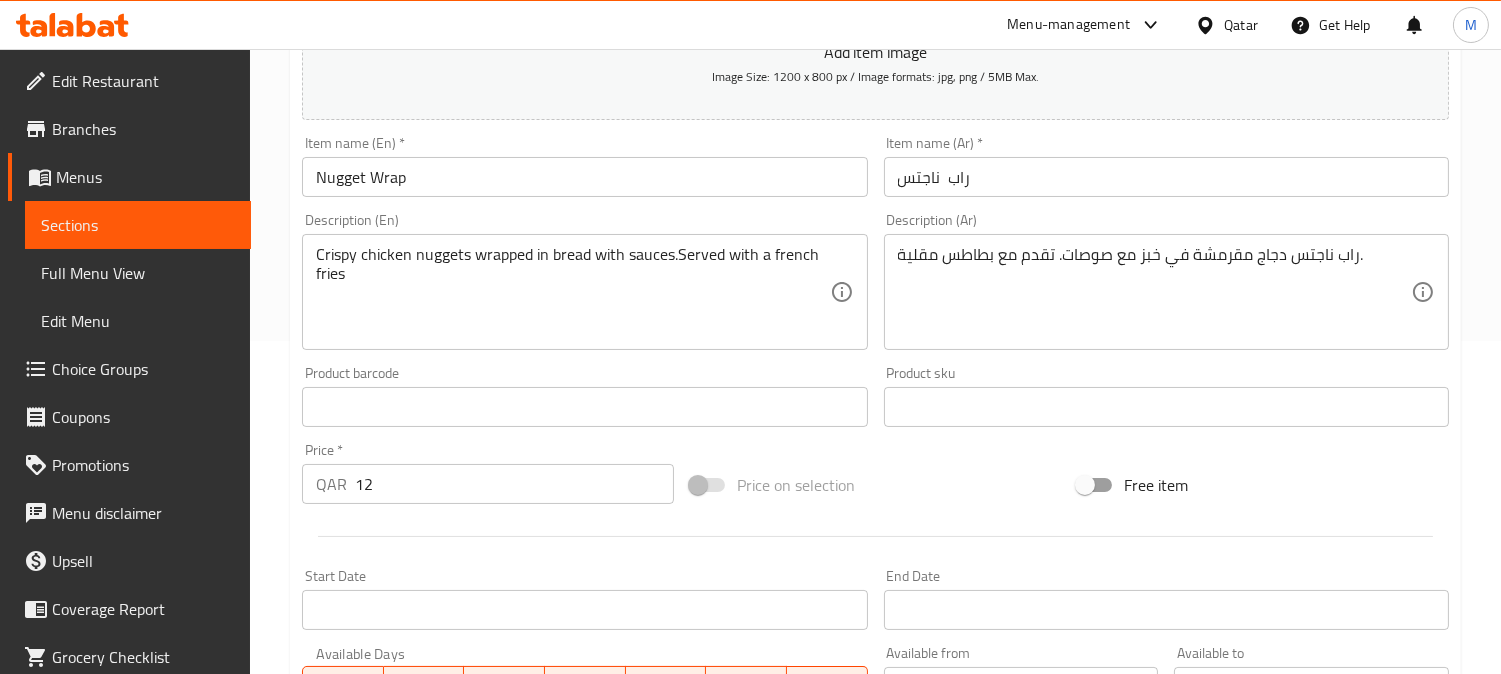 click on "راب ناجتس دجاج مقرمشة في خبز مع صوصات. تقدم مع بطاطس مقلية." at bounding box center [1154, 292] 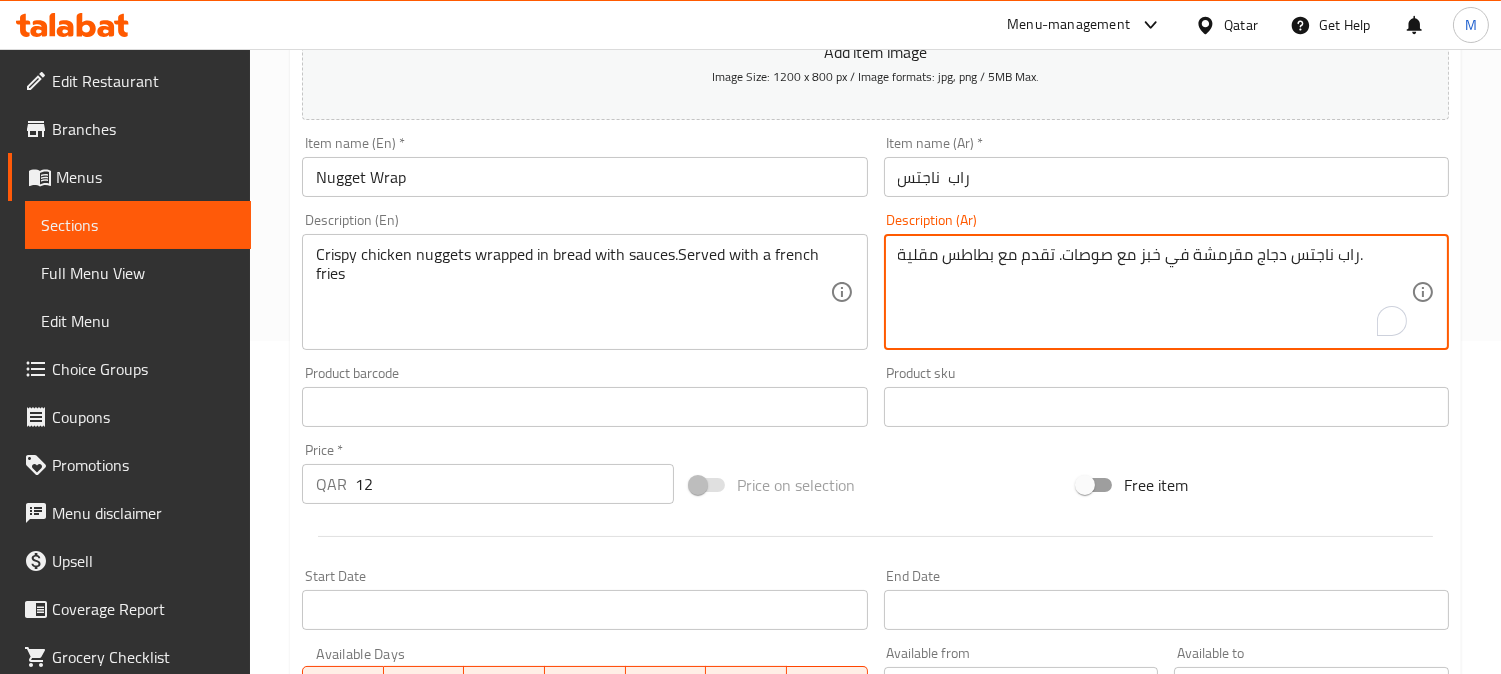 click on "راب ناجتس دجاج مقرمشة في خبز مع صوصات. تقدم مع بطاطس مقلية." at bounding box center [1154, 292] 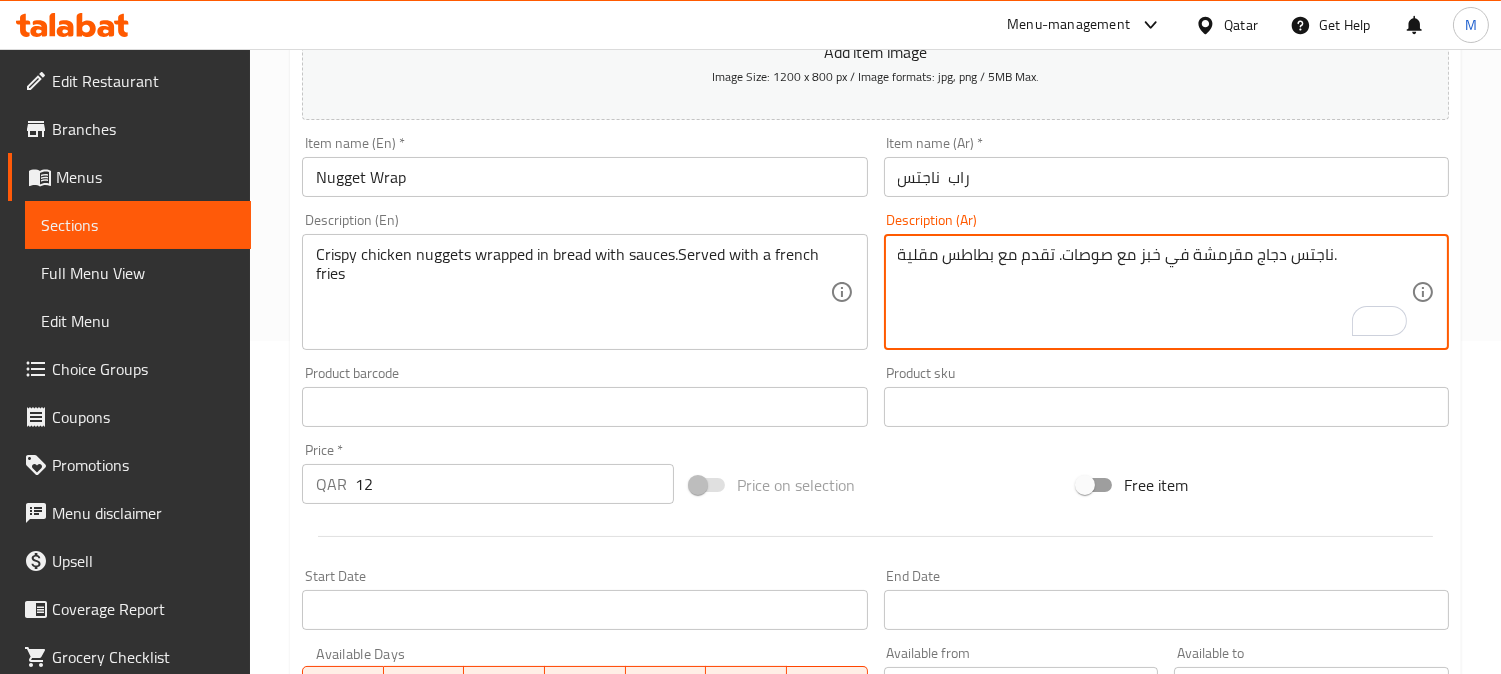 click on "ناجتس دجاج مقرمشة في خبز مع صوصات. تقدم مع بطاطس مقلية." at bounding box center [1154, 292] 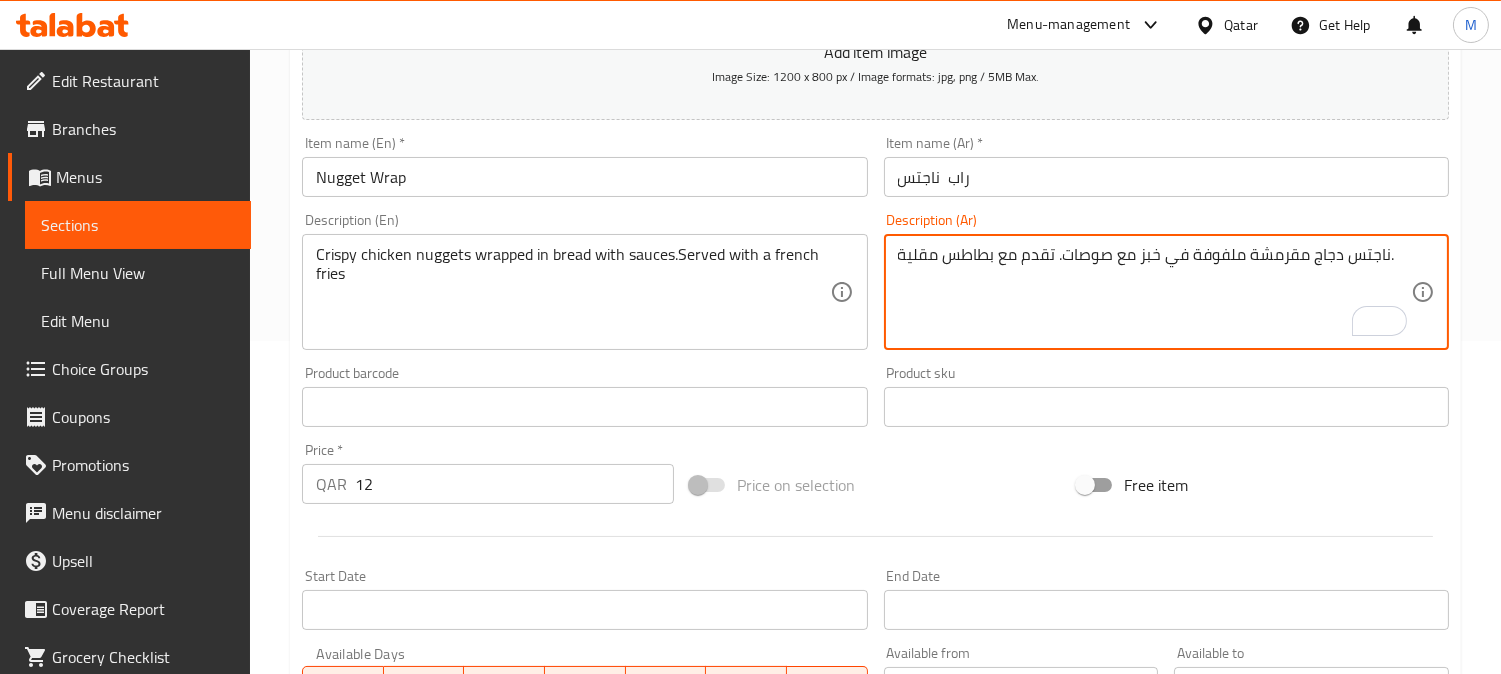 type on "ناجتس دجاج مقرمشة ملفوفة في خبز مع صوصات. تقدم مع بطاطس مقلية." 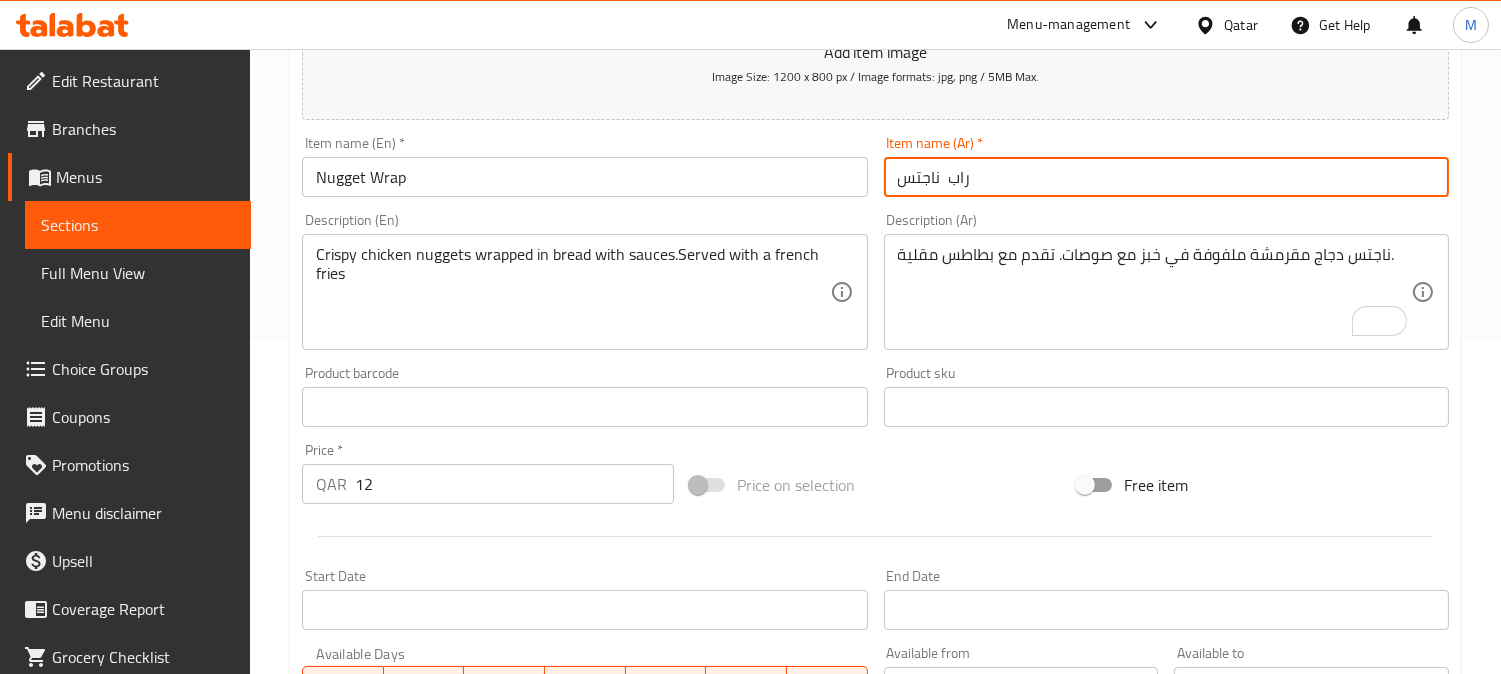 click on "Update" at bounding box center [439, 993] 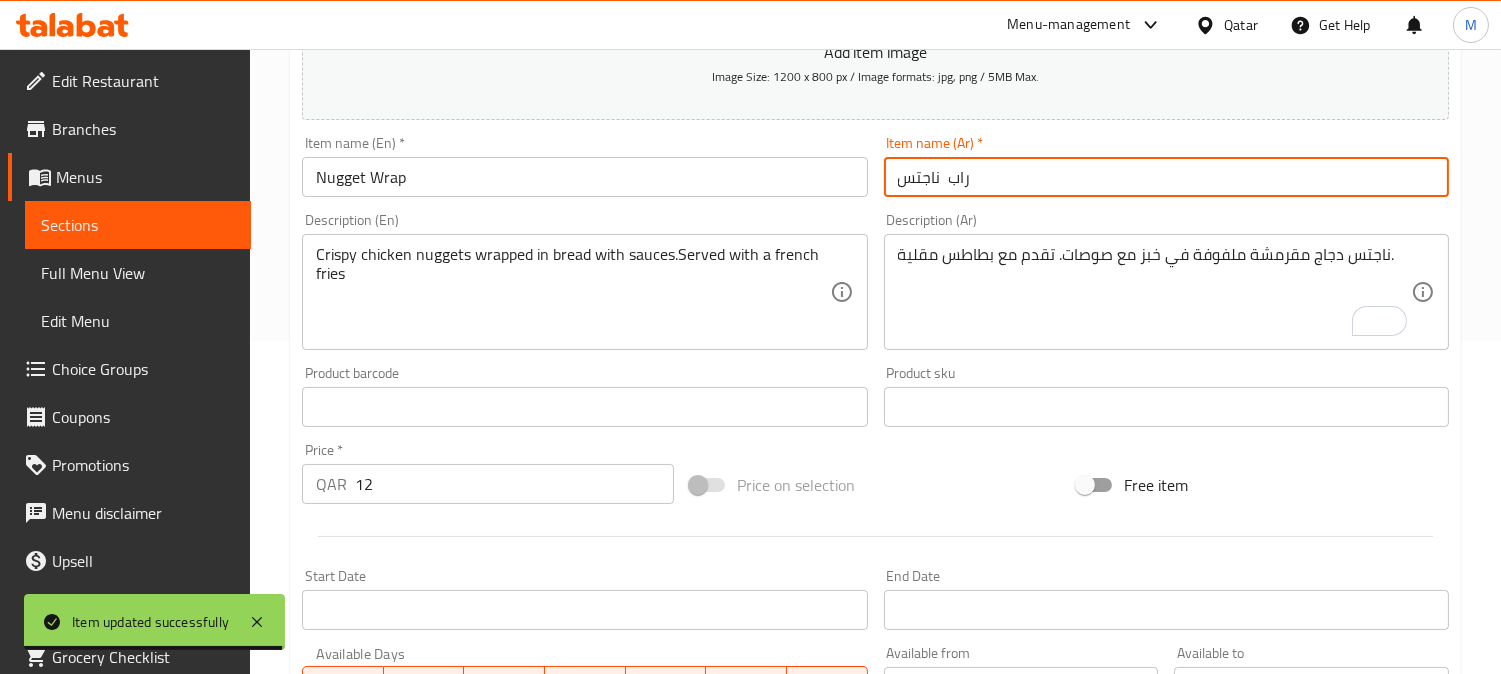 scroll, scrollTop: 0, scrollLeft: 0, axis: both 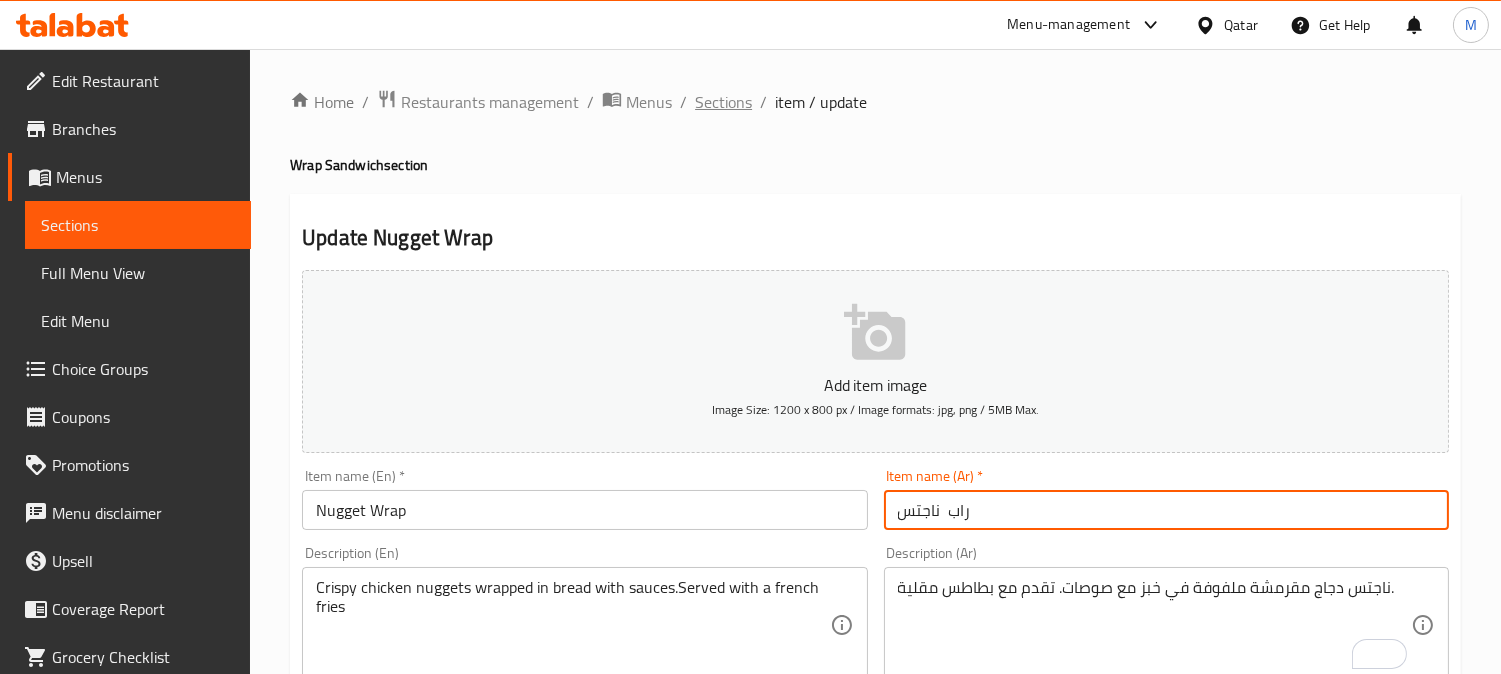 click on "Sections" at bounding box center [723, 102] 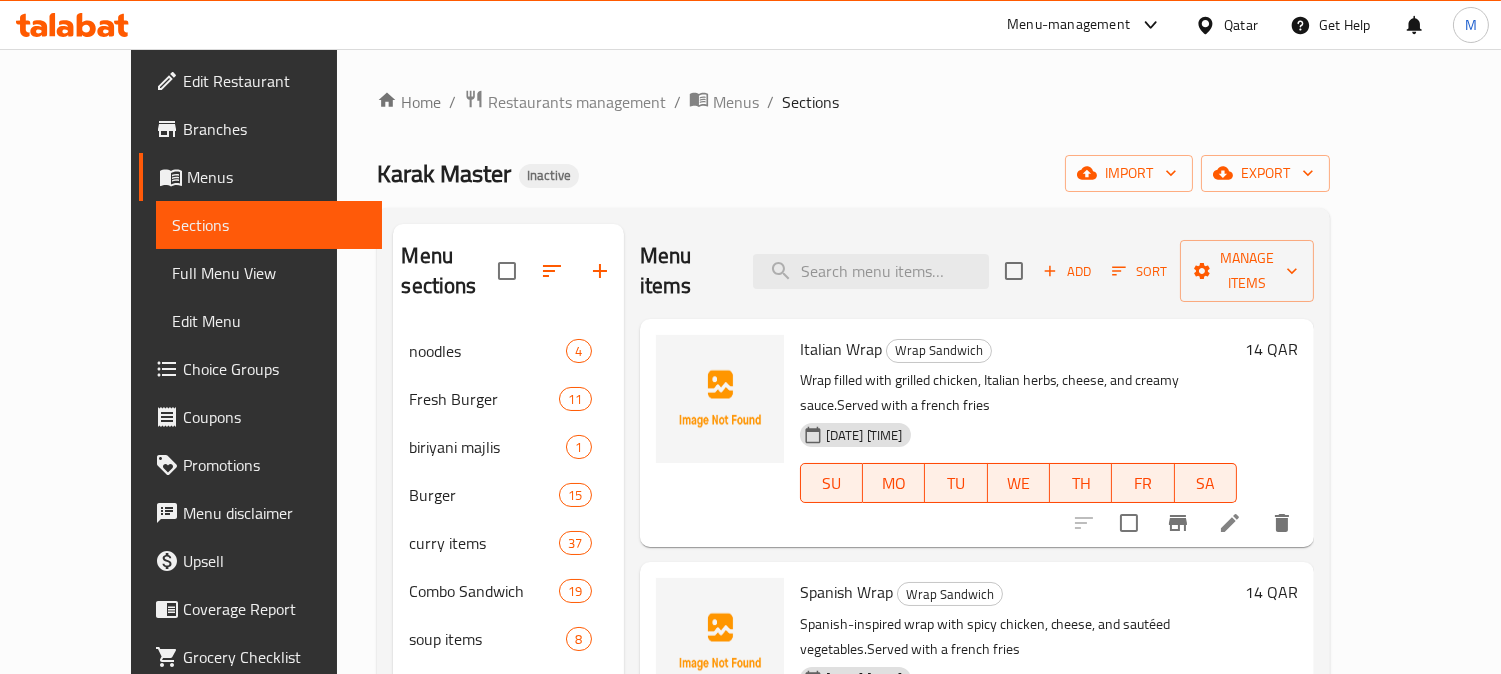 scroll, scrollTop: 66, scrollLeft: 0, axis: vertical 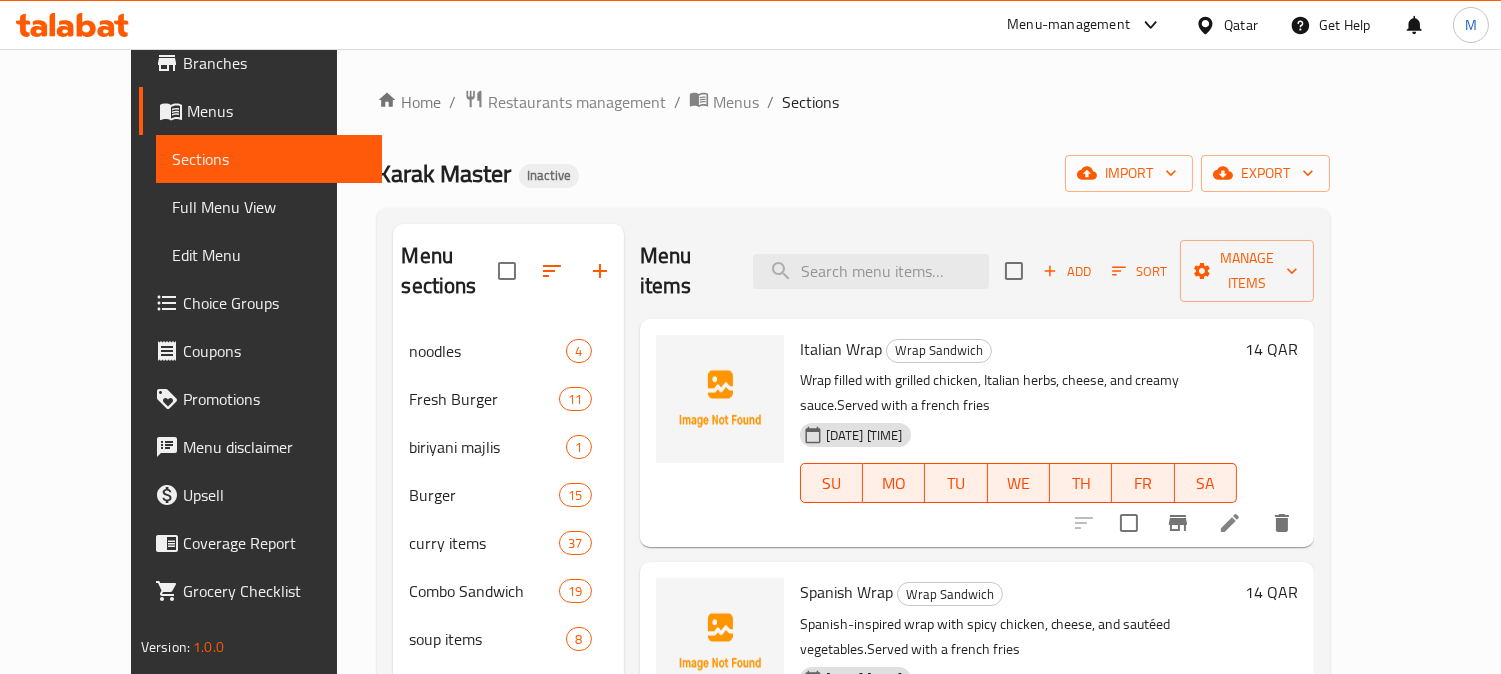 click on "Karak Master Inactive import export" at bounding box center (853, 173) 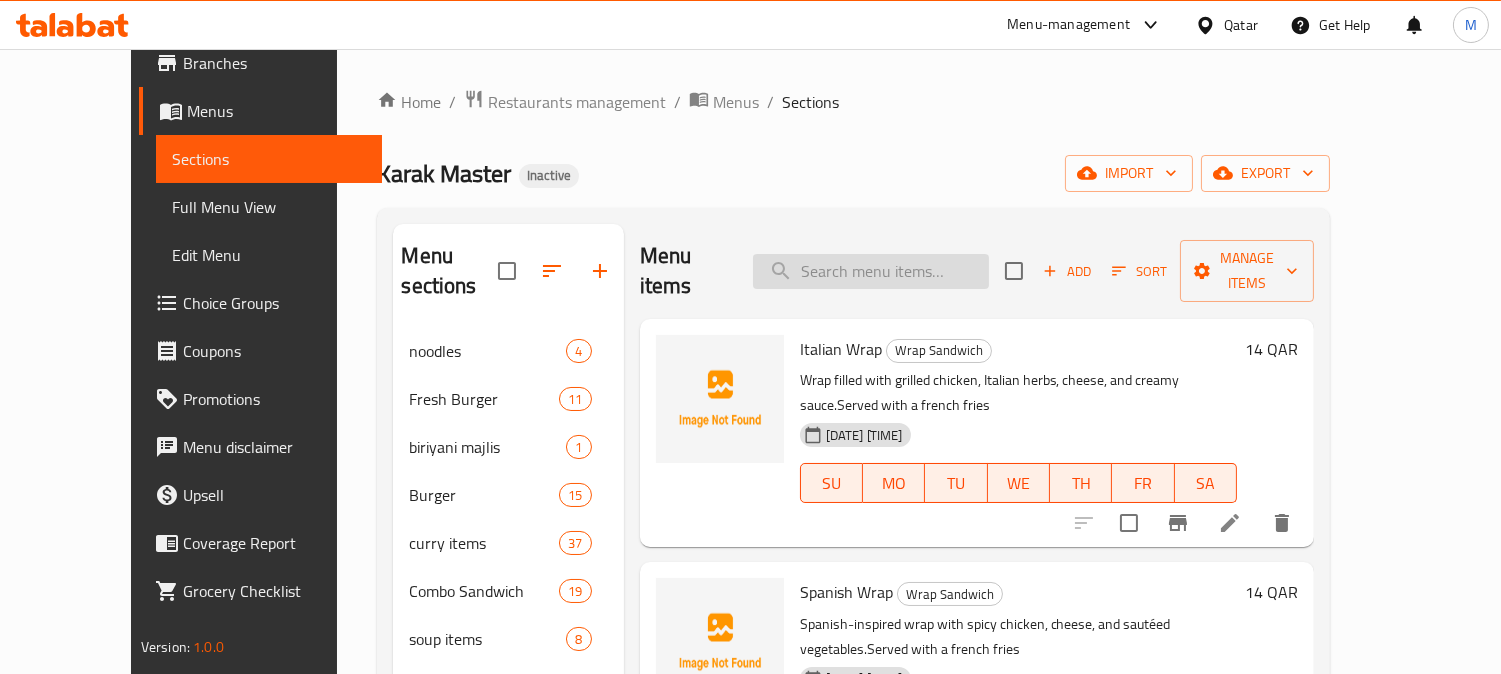 paste on "PASTA" 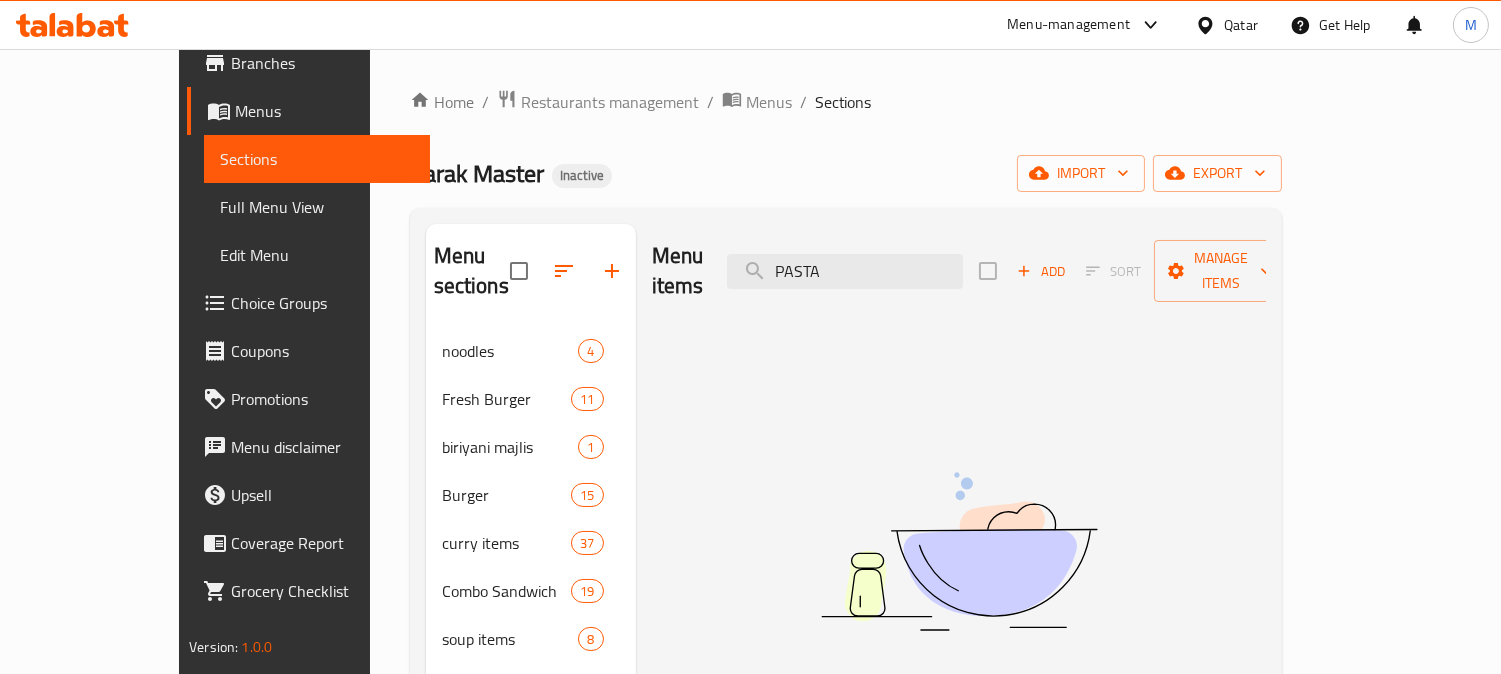 type on "PASTA" 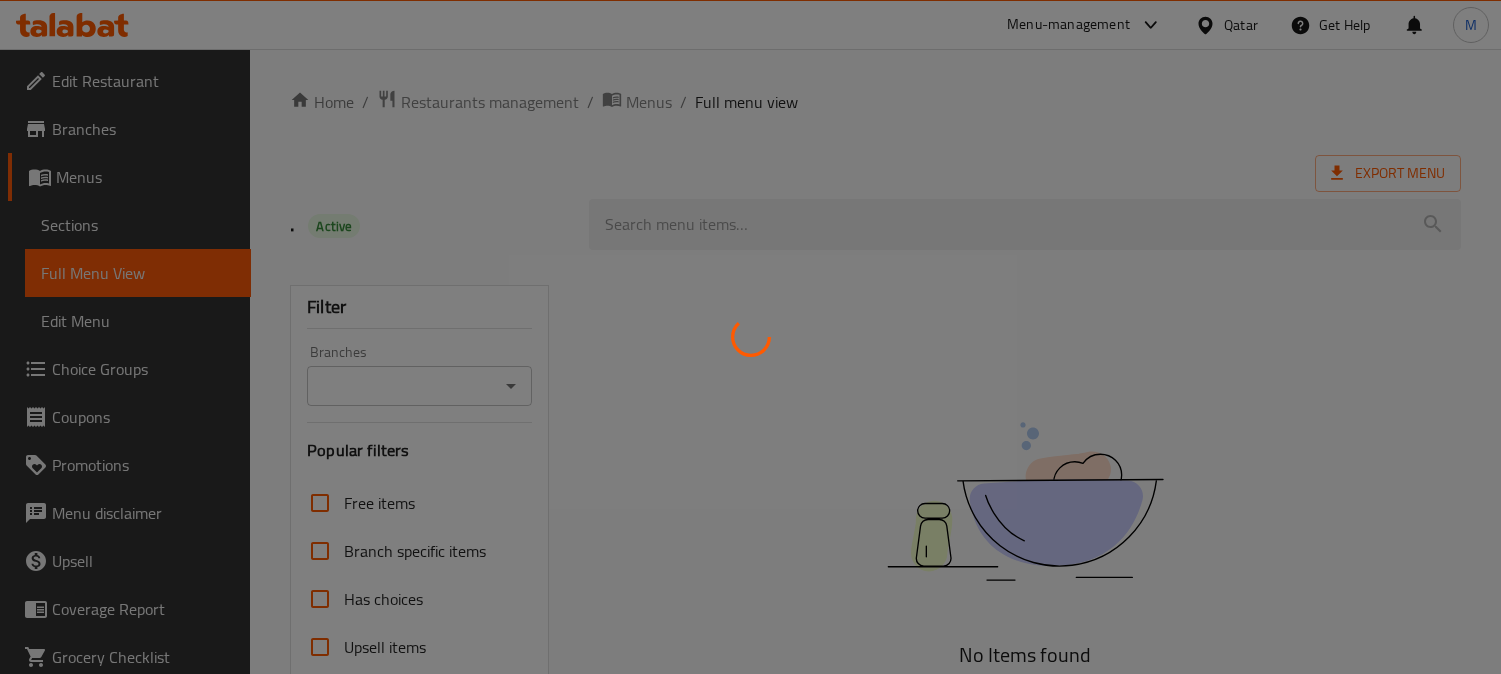scroll, scrollTop: 0, scrollLeft: 0, axis: both 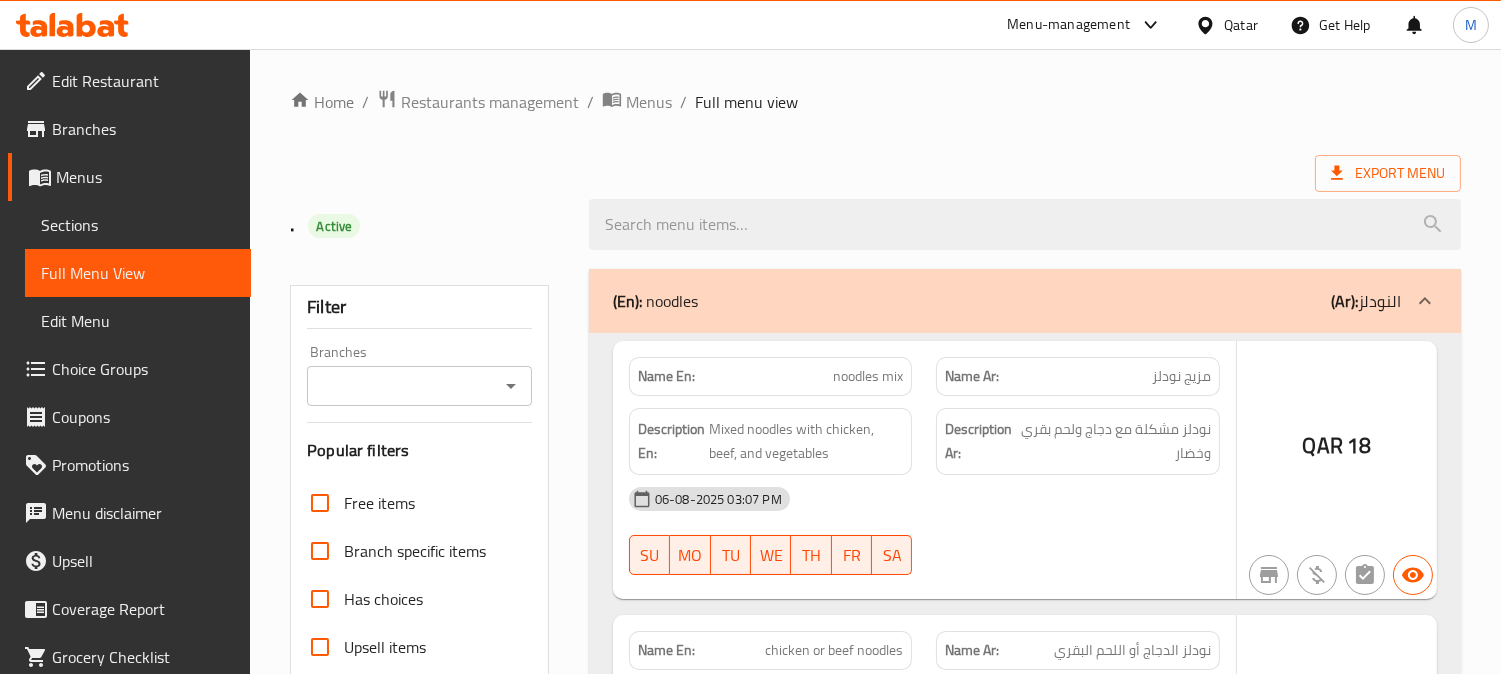 click at bounding box center (750, 337) 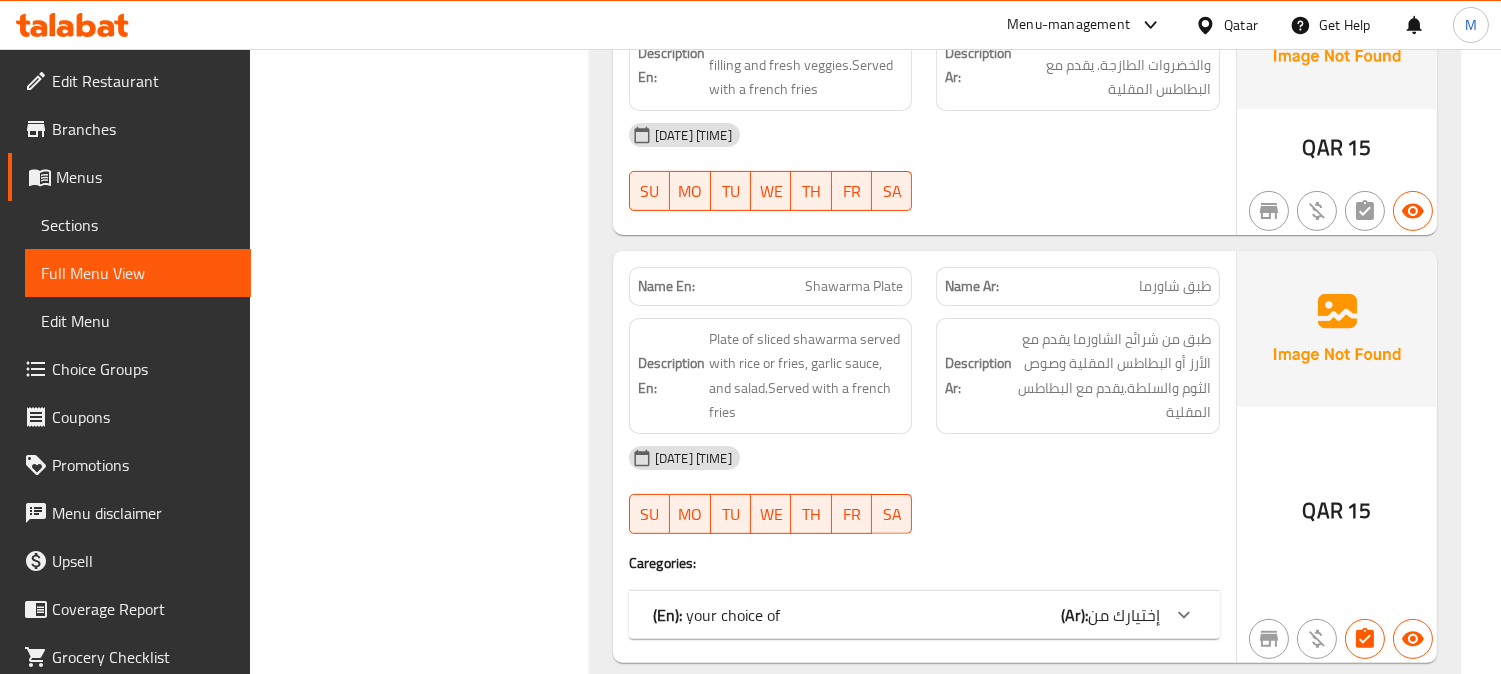 scroll, scrollTop: 41900, scrollLeft: 0, axis: vertical 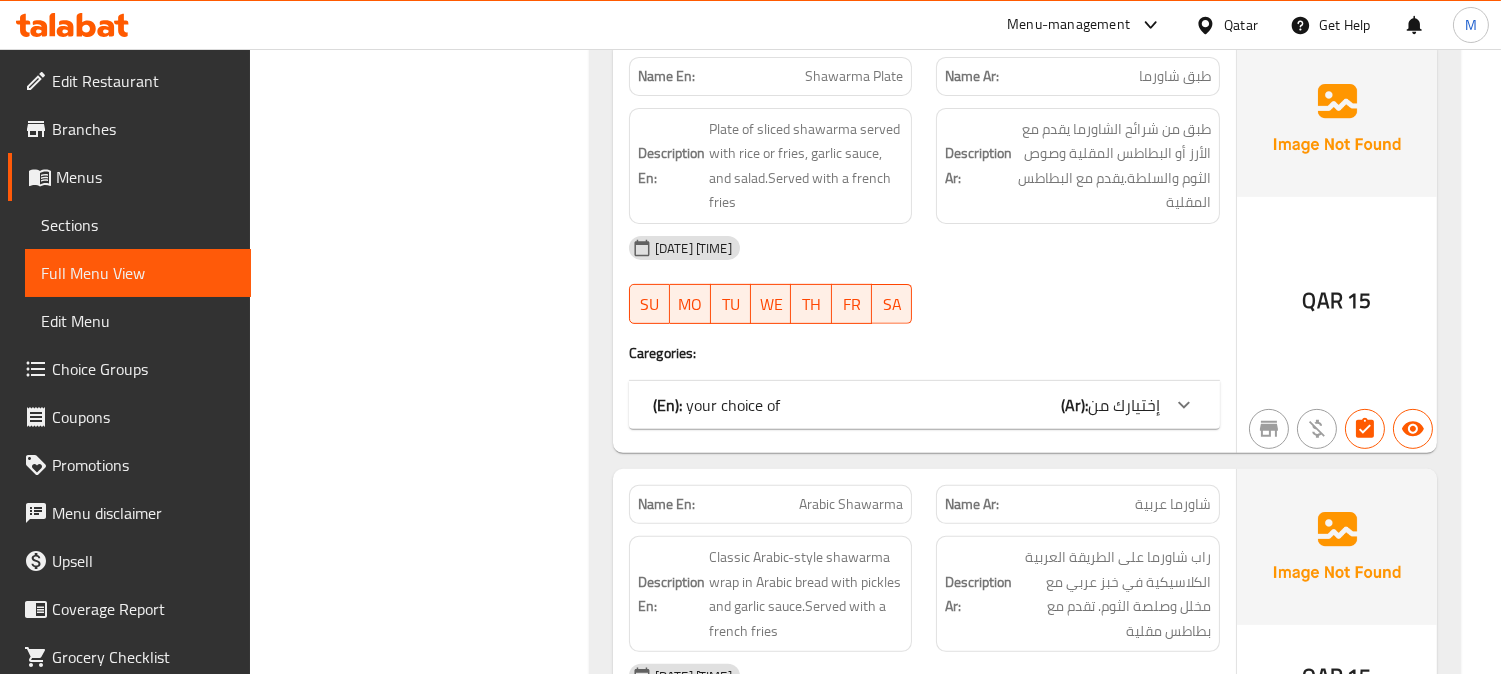 click at bounding box center [1184, -40970] 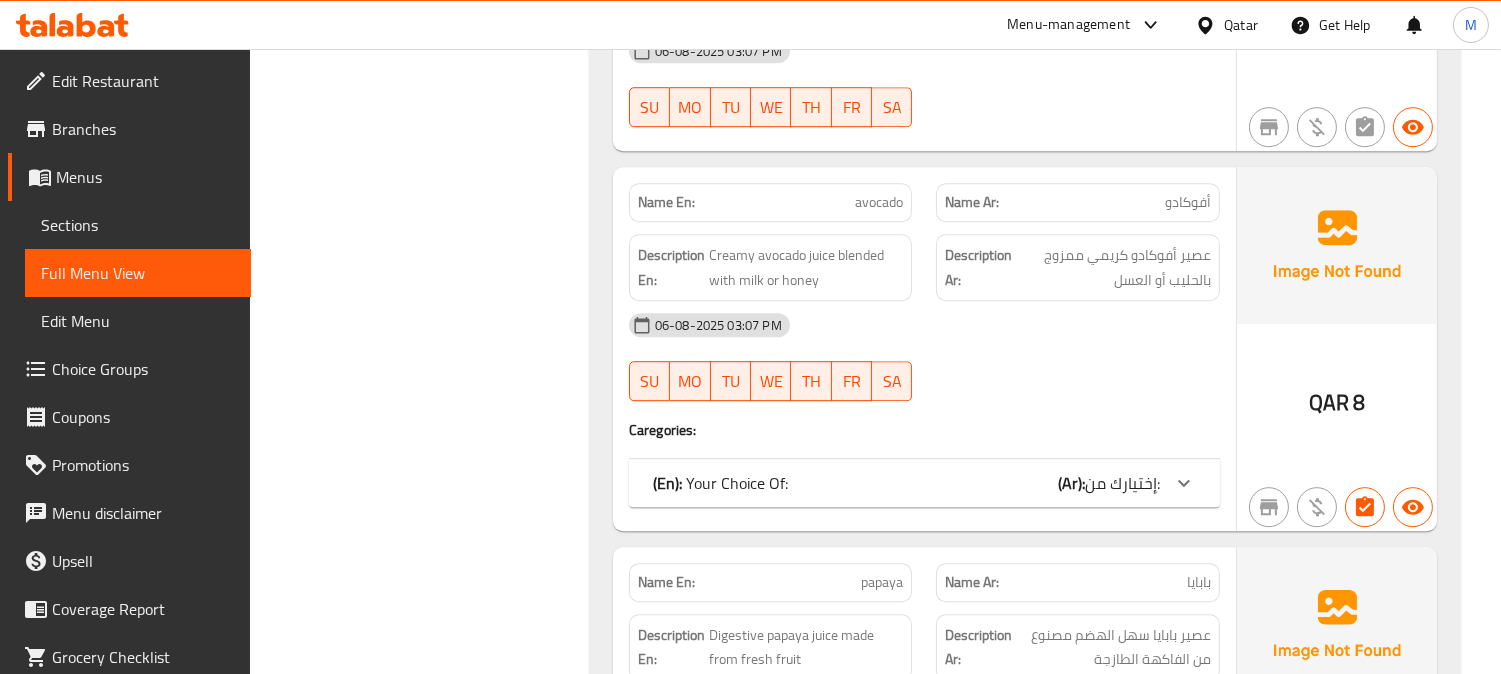 scroll, scrollTop: 37233, scrollLeft: 0, axis: vertical 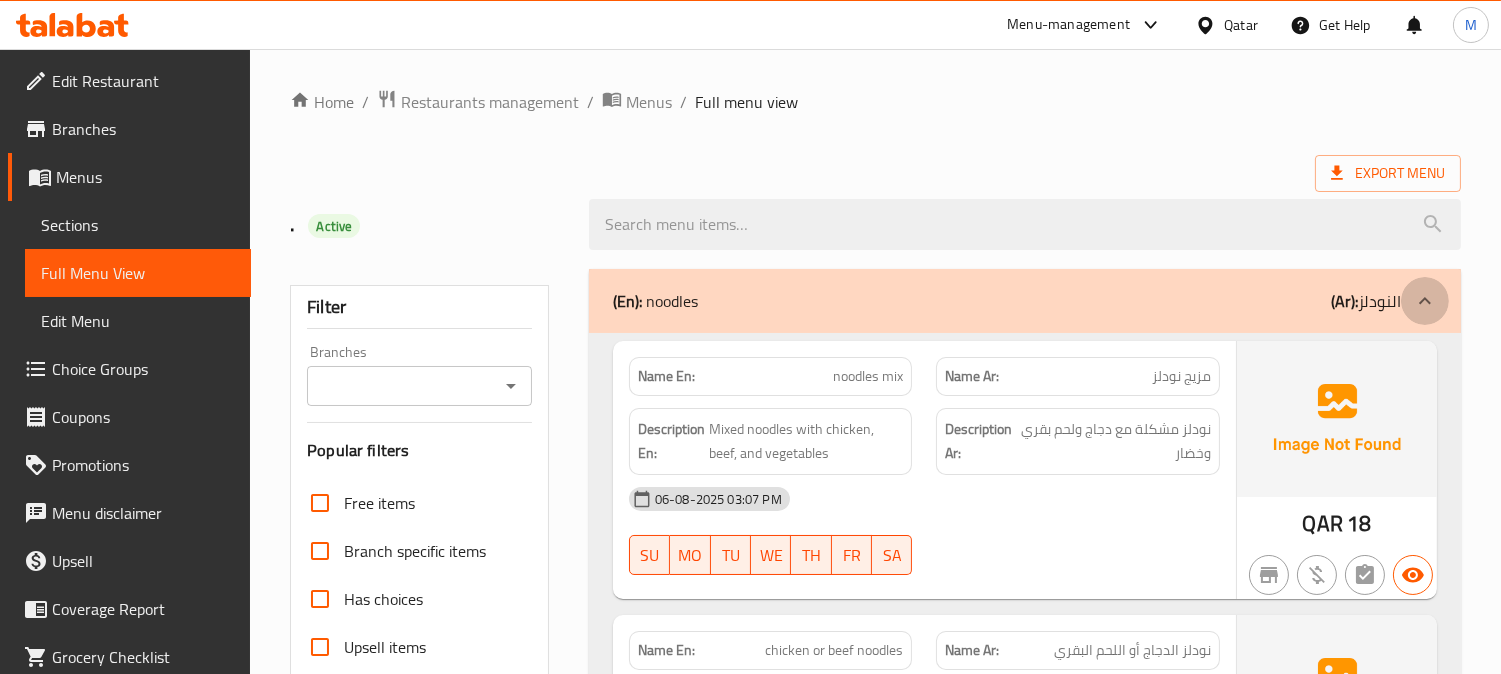 click 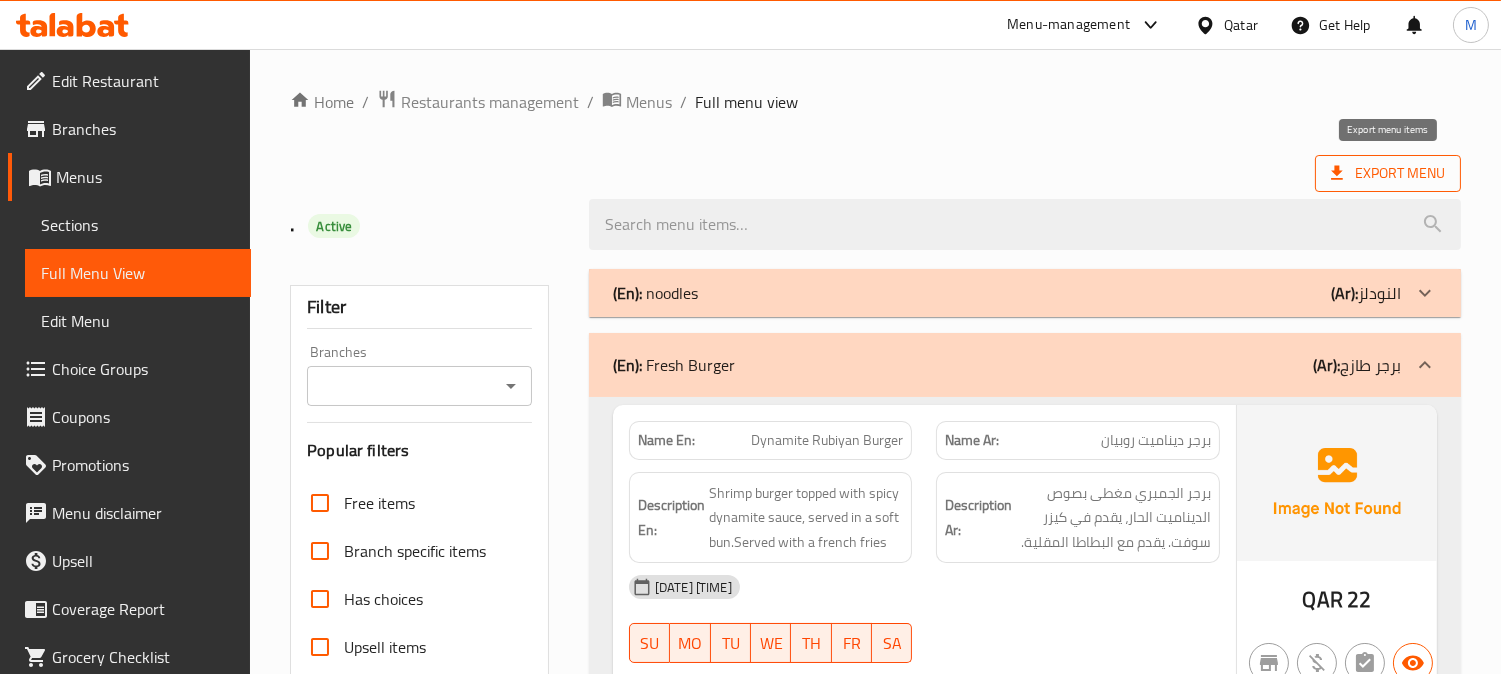 click on "Export Menu" at bounding box center (1388, 173) 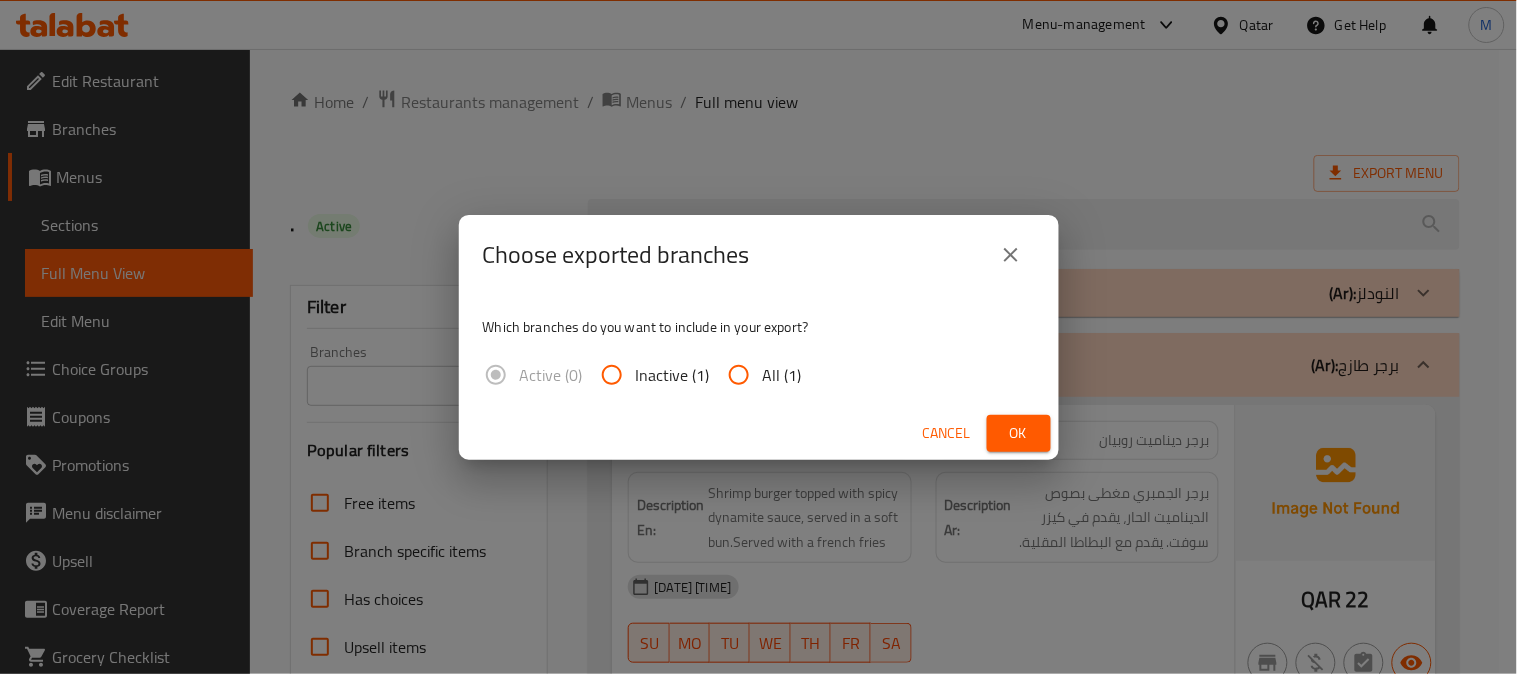 drag, startPoint x: 735, startPoint y: 372, endPoint x: 744, endPoint y: 383, distance: 14.21267 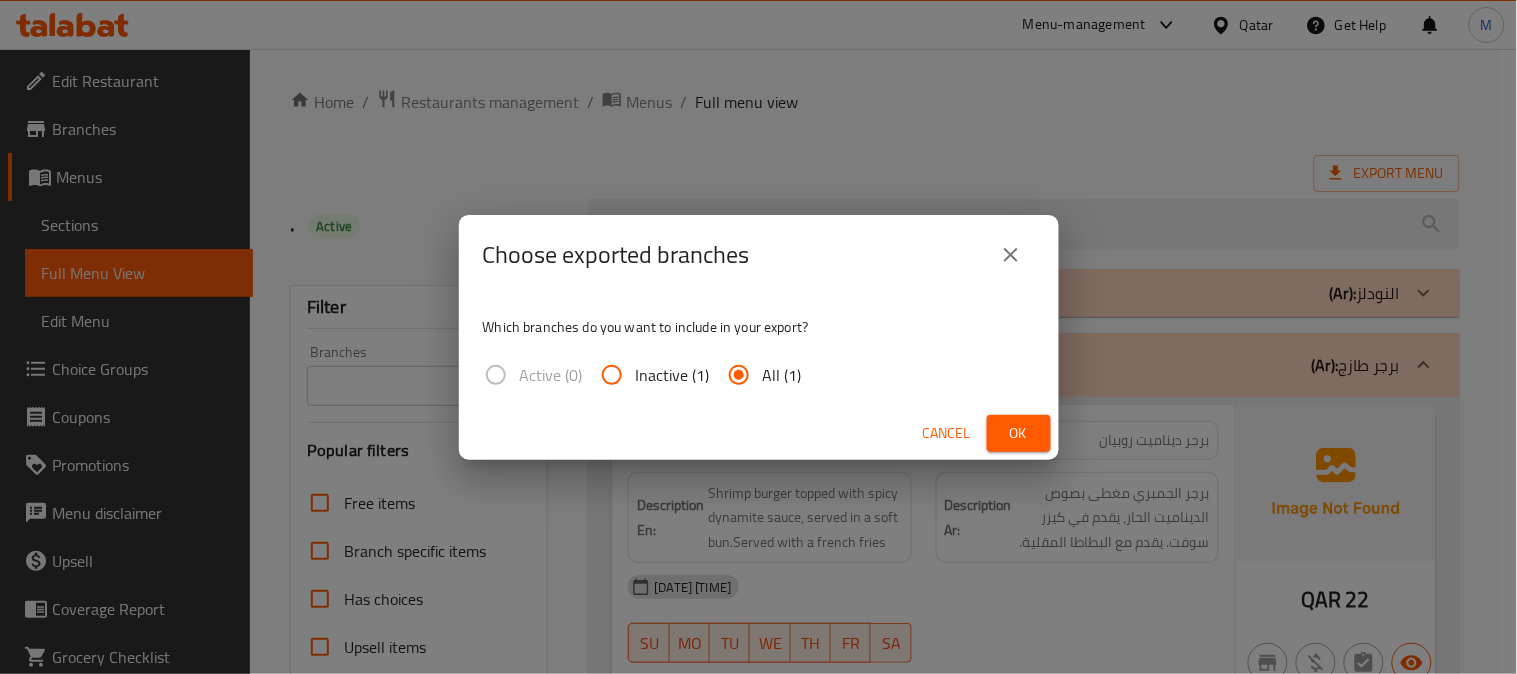 click on "Ok" at bounding box center (1019, 433) 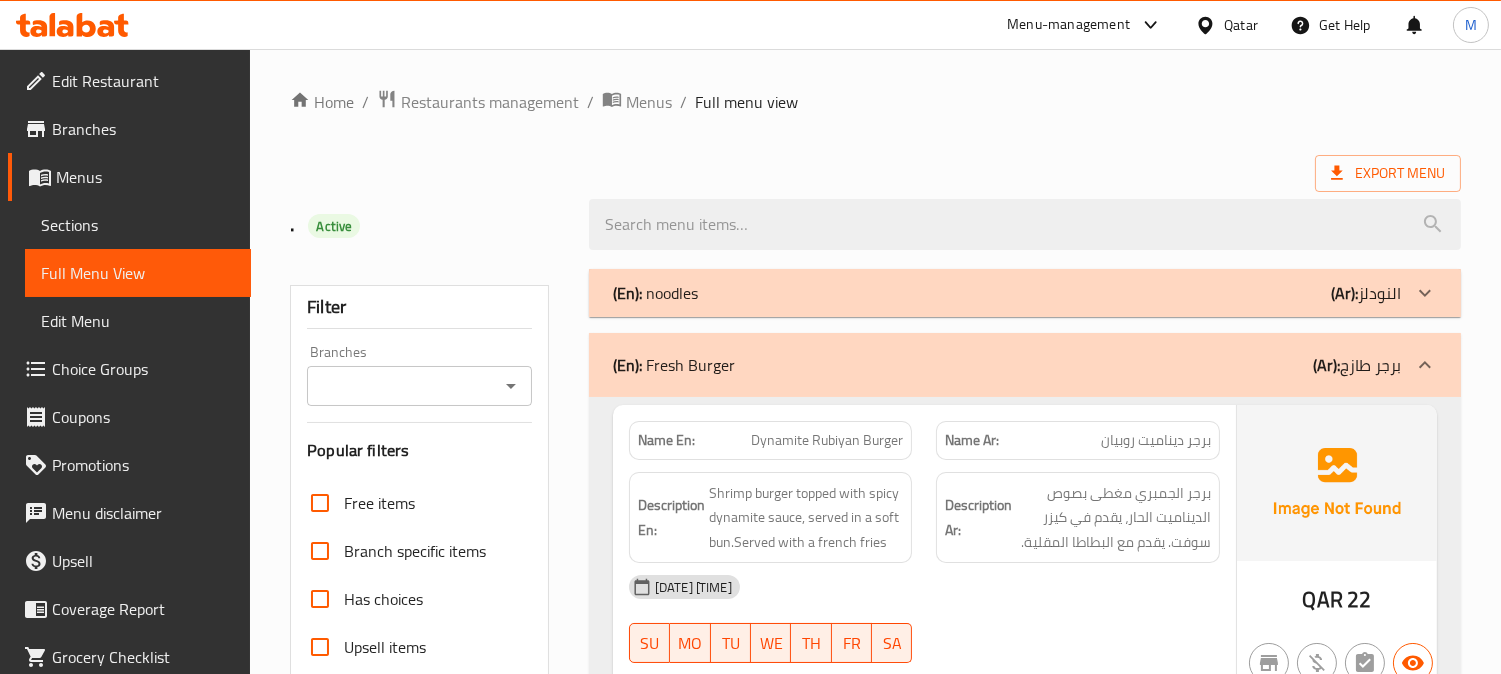 scroll, scrollTop: 333, scrollLeft: 0, axis: vertical 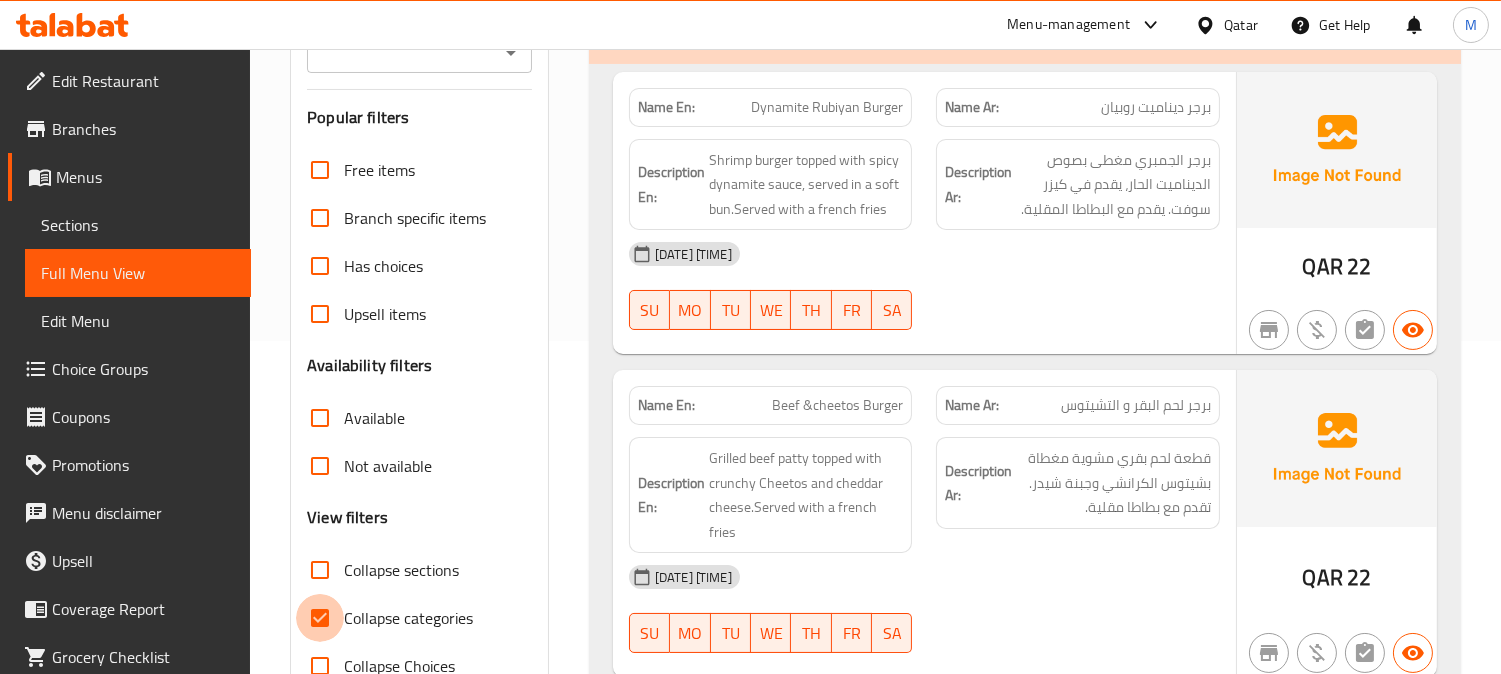 drag, startPoint x: 325, startPoint y: 617, endPoint x: 718, endPoint y: 260, distance: 530.9407 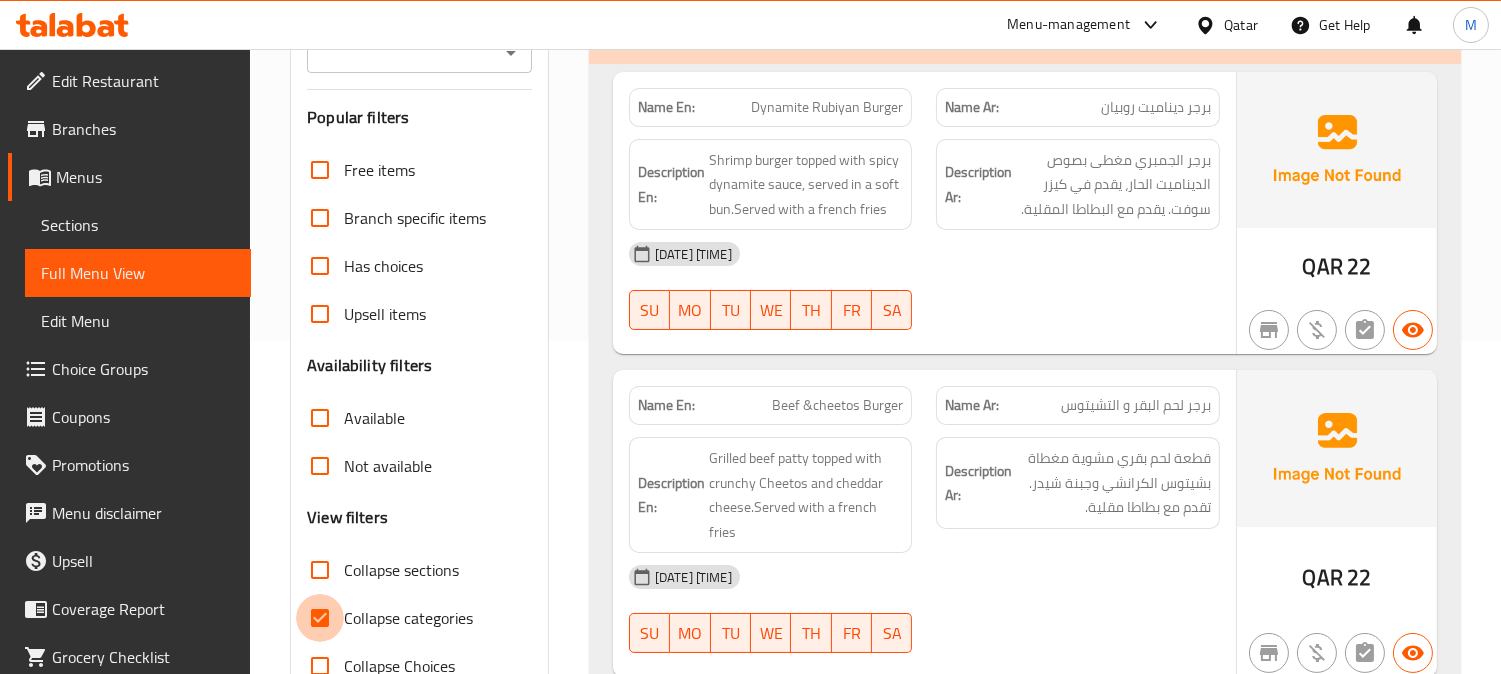 checkbox on "false" 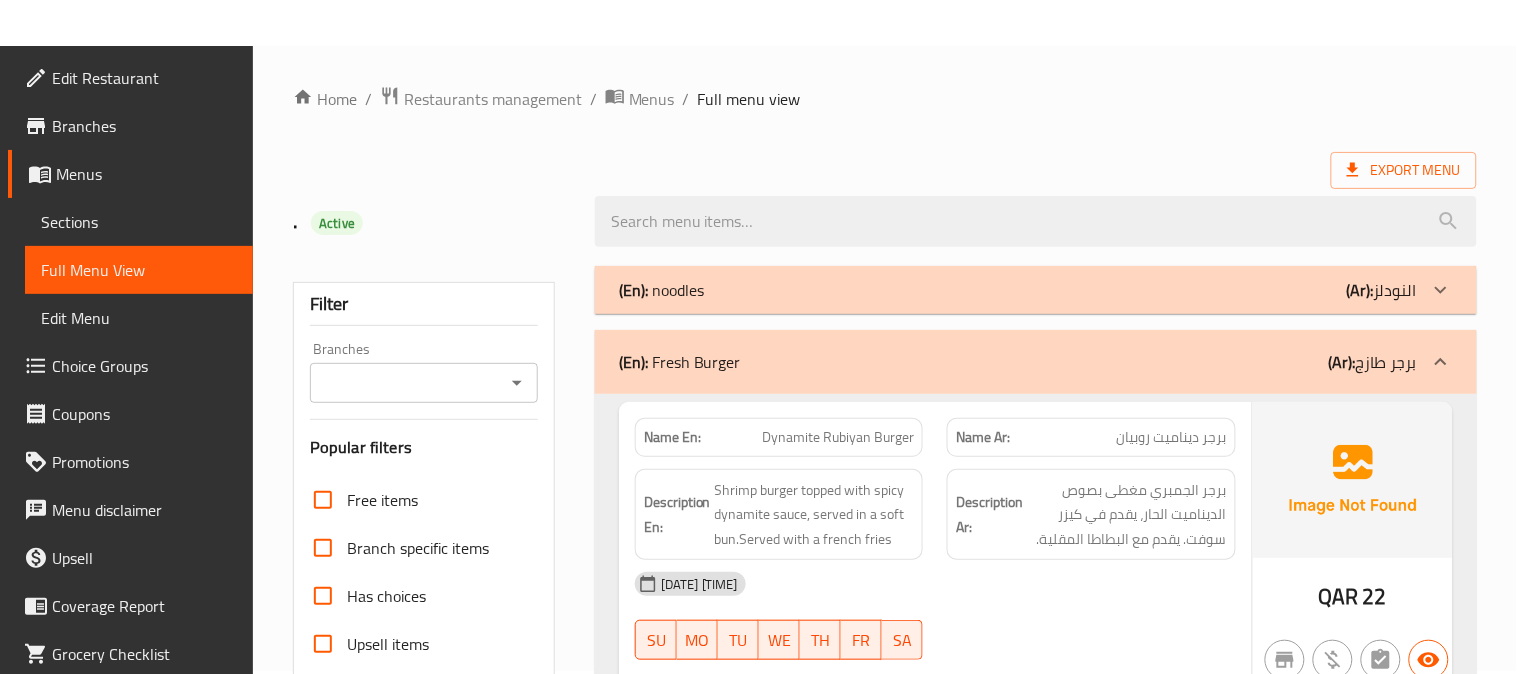 scroll, scrollTop: 0, scrollLeft: 0, axis: both 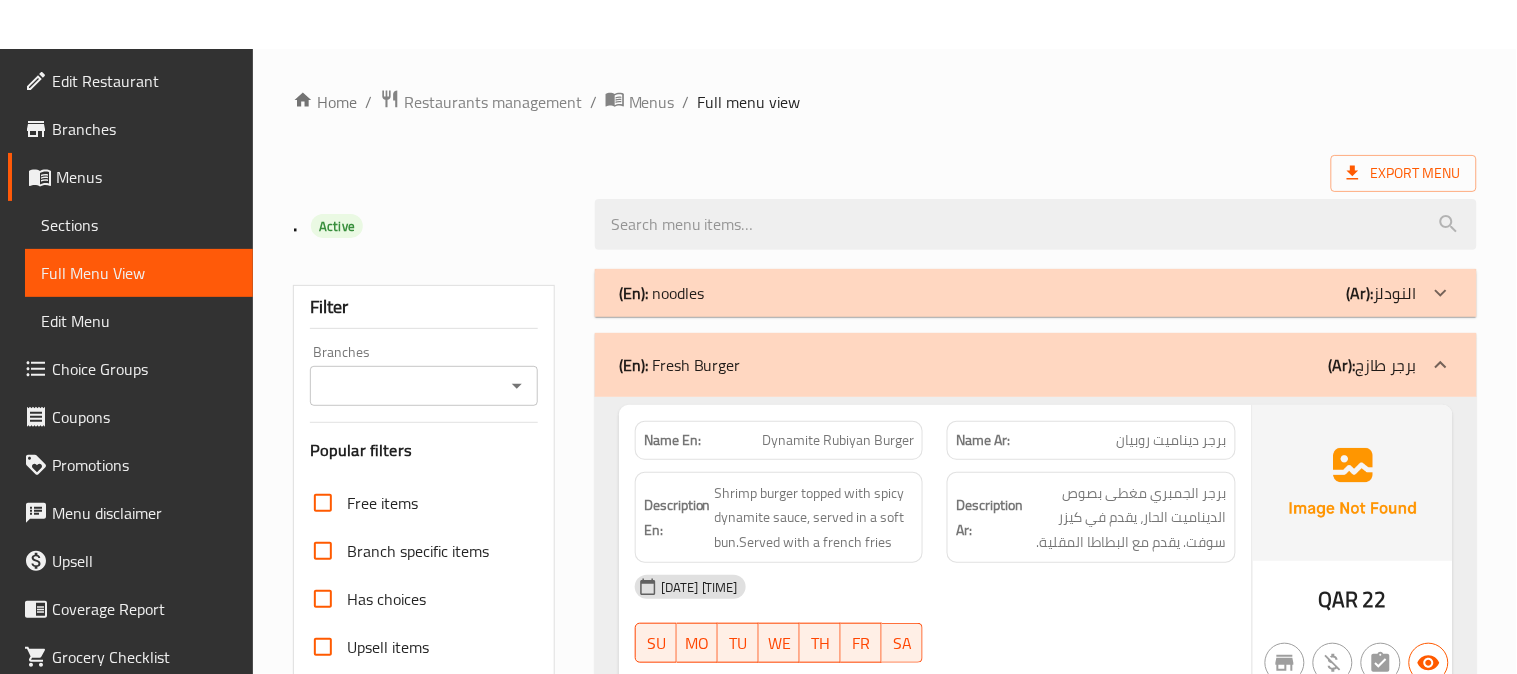 click on "Filter Branches Branches Popular filters Free items Branch specific items Has choices Upsell items Availability filters Available Not available View filters Collapse sections Collapse categories Collapse Choices" at bounding box center [432, 32356] 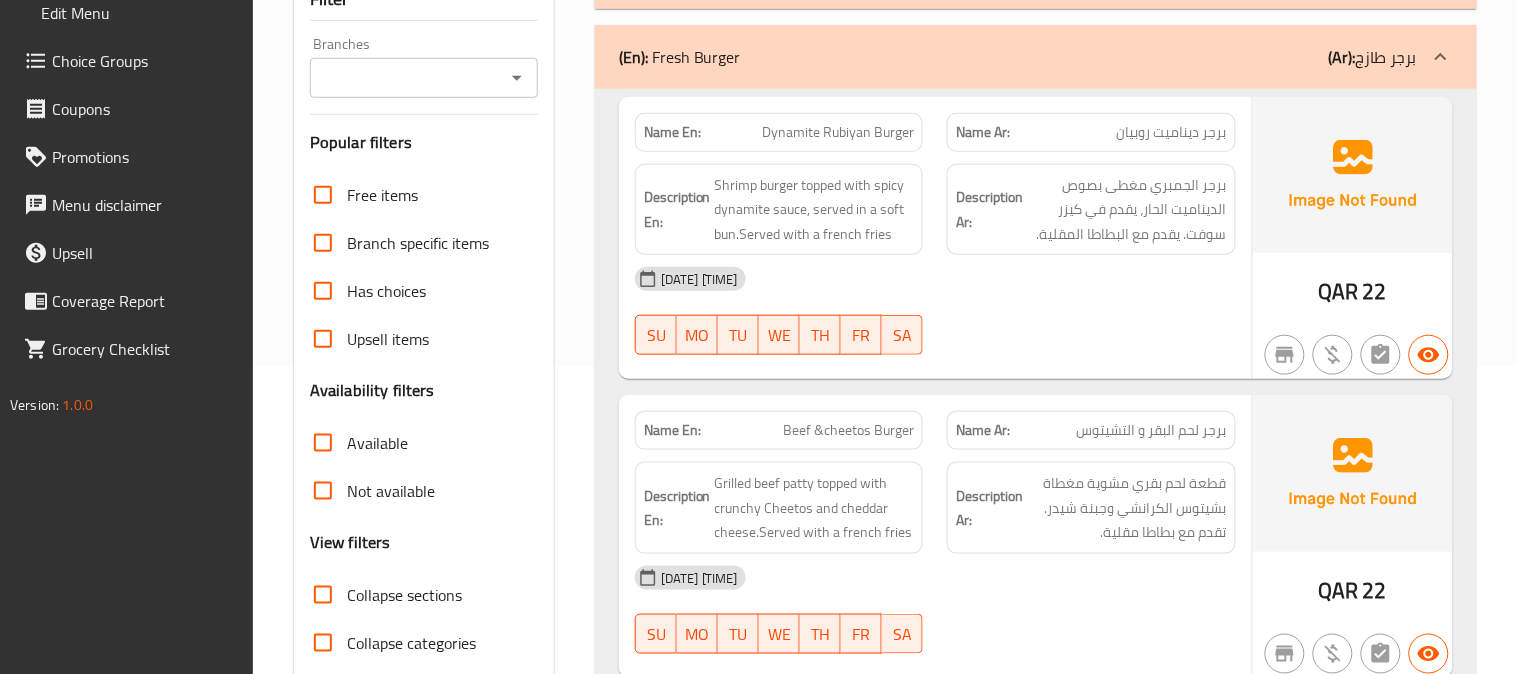 scroll, scrollTop: 333, scrollLeft: 0, axis: vertical 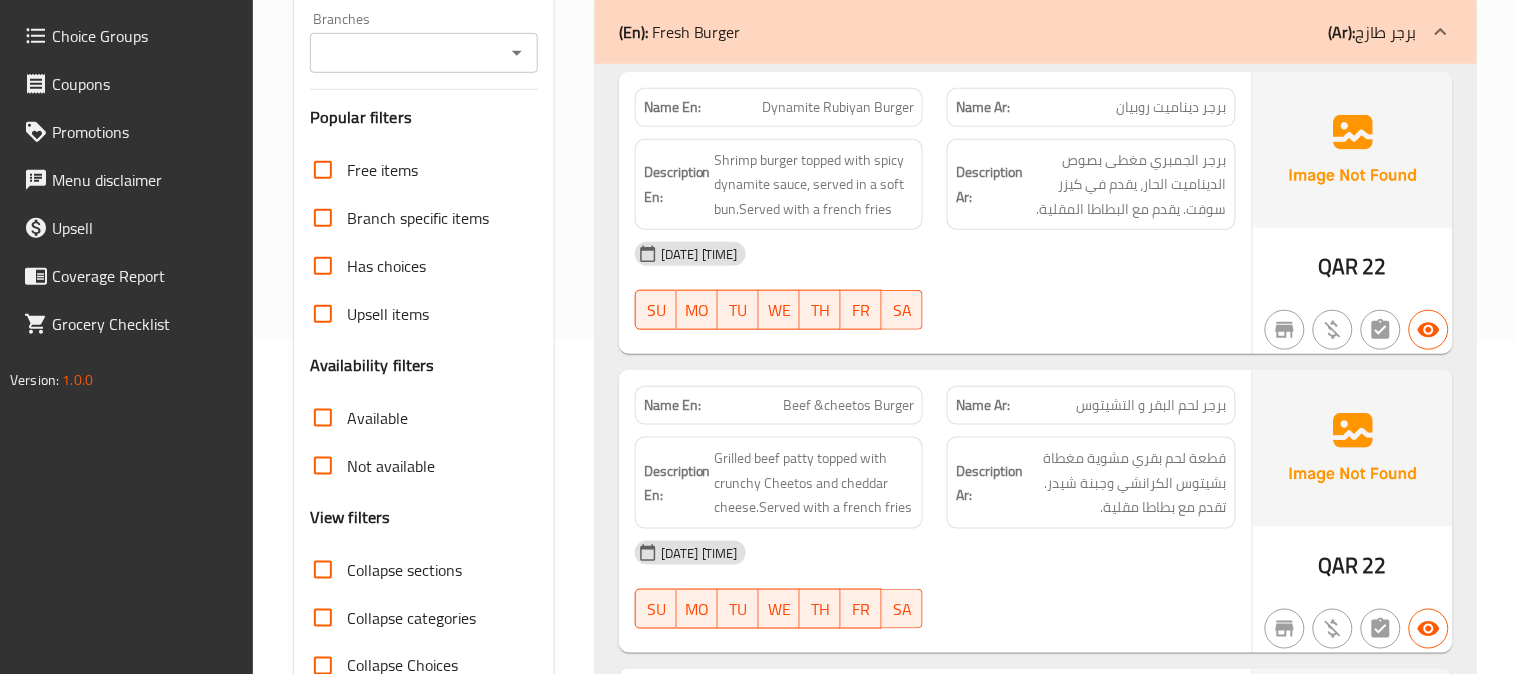 click on "Collapse sections" at bounding box center (323, 570) 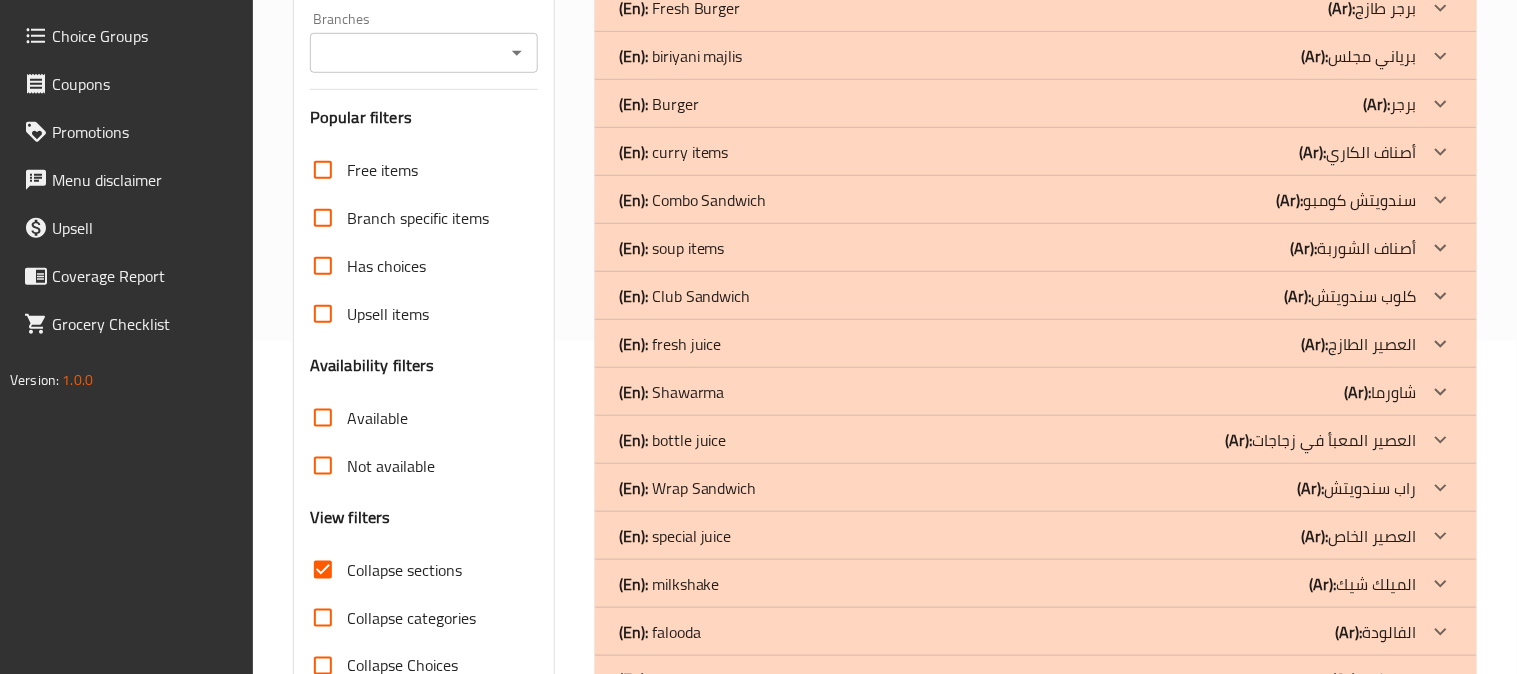 click on "Collapse sections" at bounding box center [323, 570] 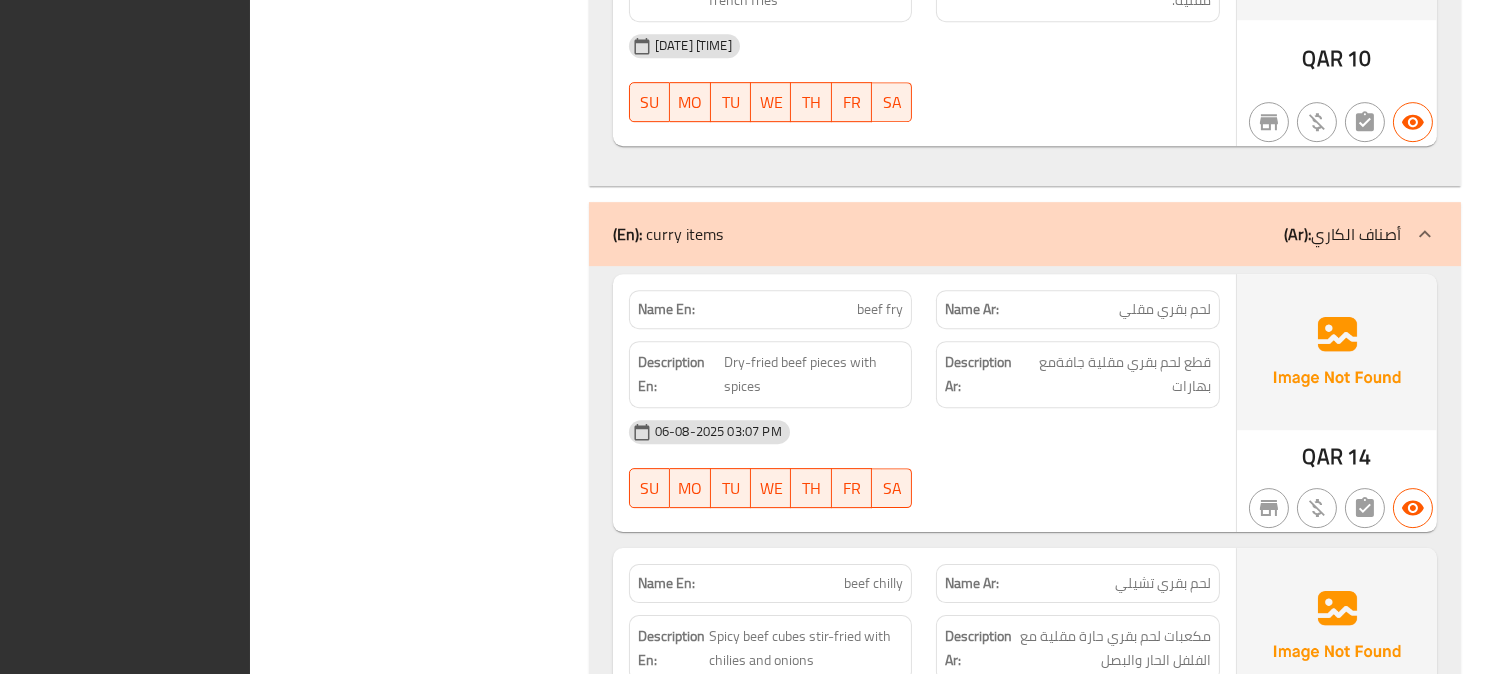scroll, scrollTop: 11800, scrollLeft: 0, axis: vertical 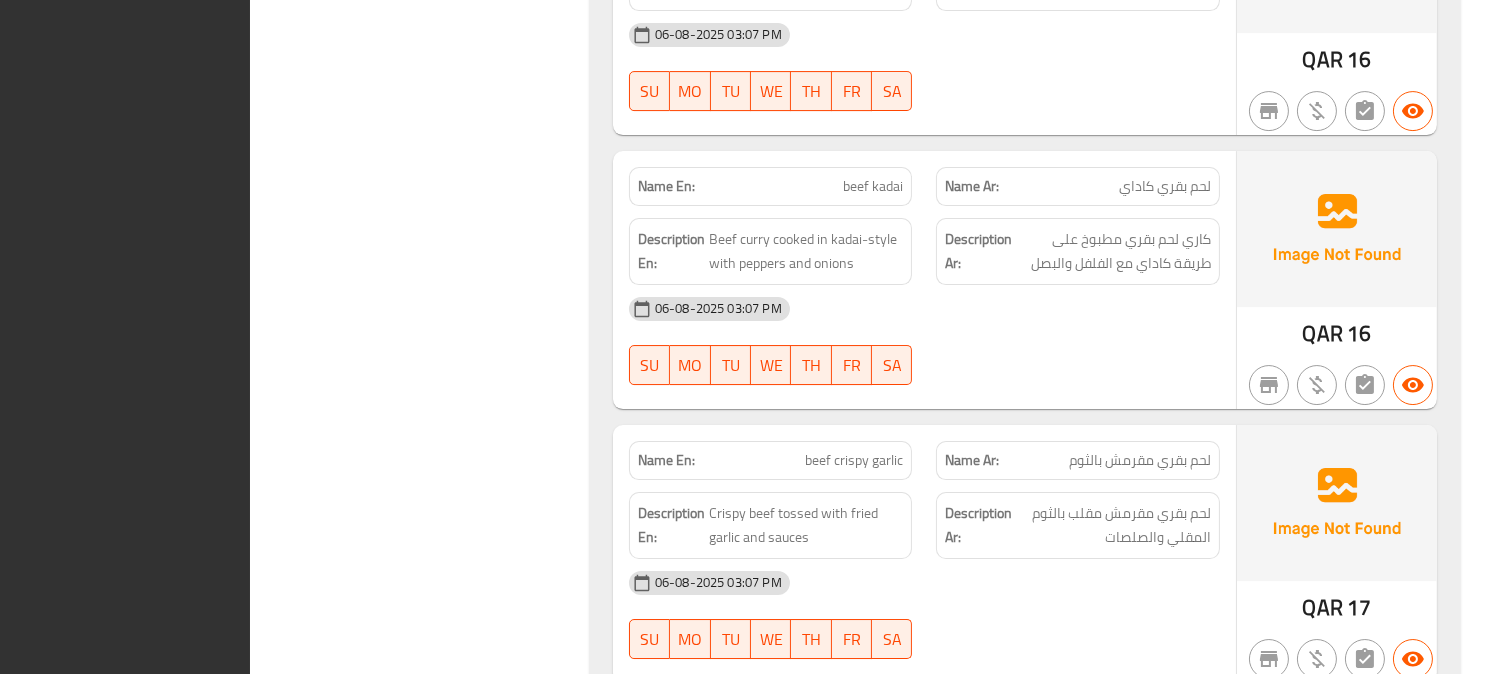 click on "Filter Branches Branches Popular filters Free items Branch specific items Has choices Upsell items Availability filters Available Not available View filters Collapse sections Collapse categories Collapse Choices" at bounding box center [427, 20992] 